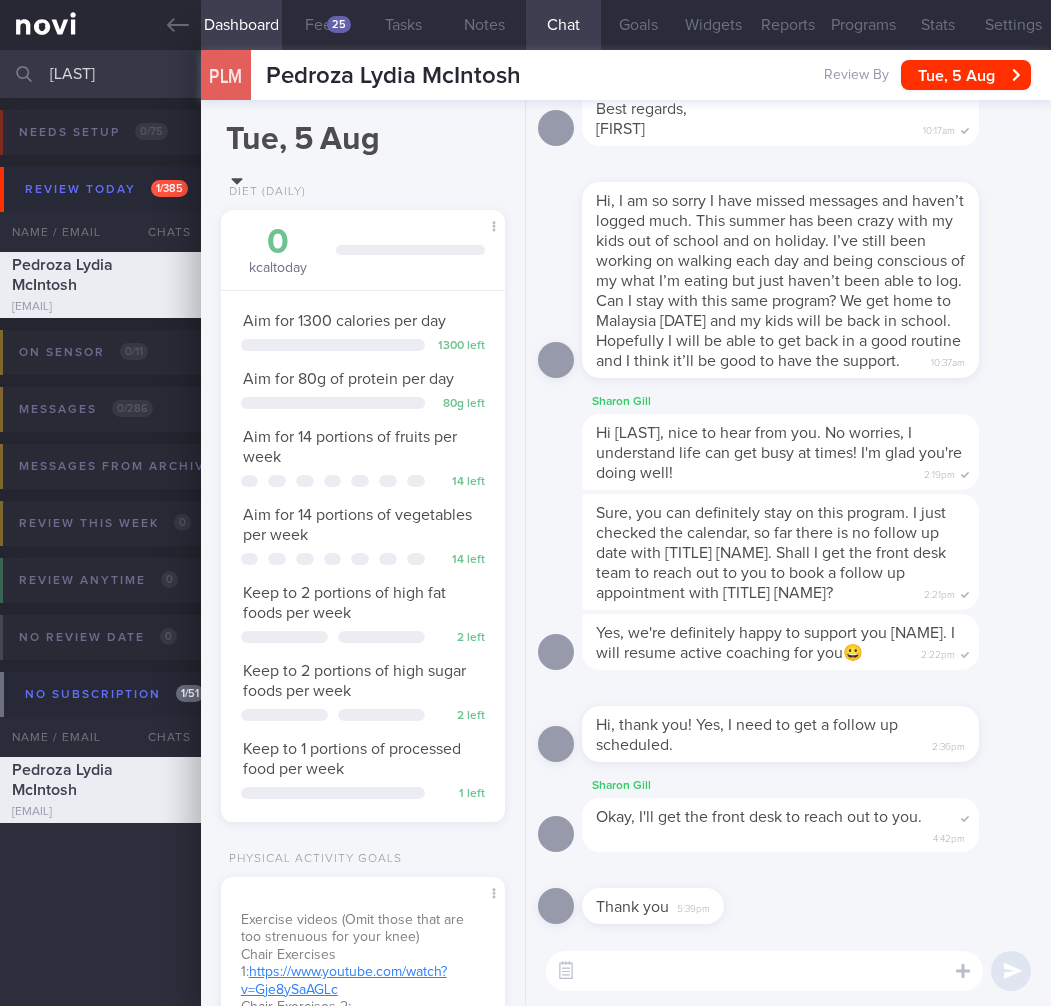 select on "7" 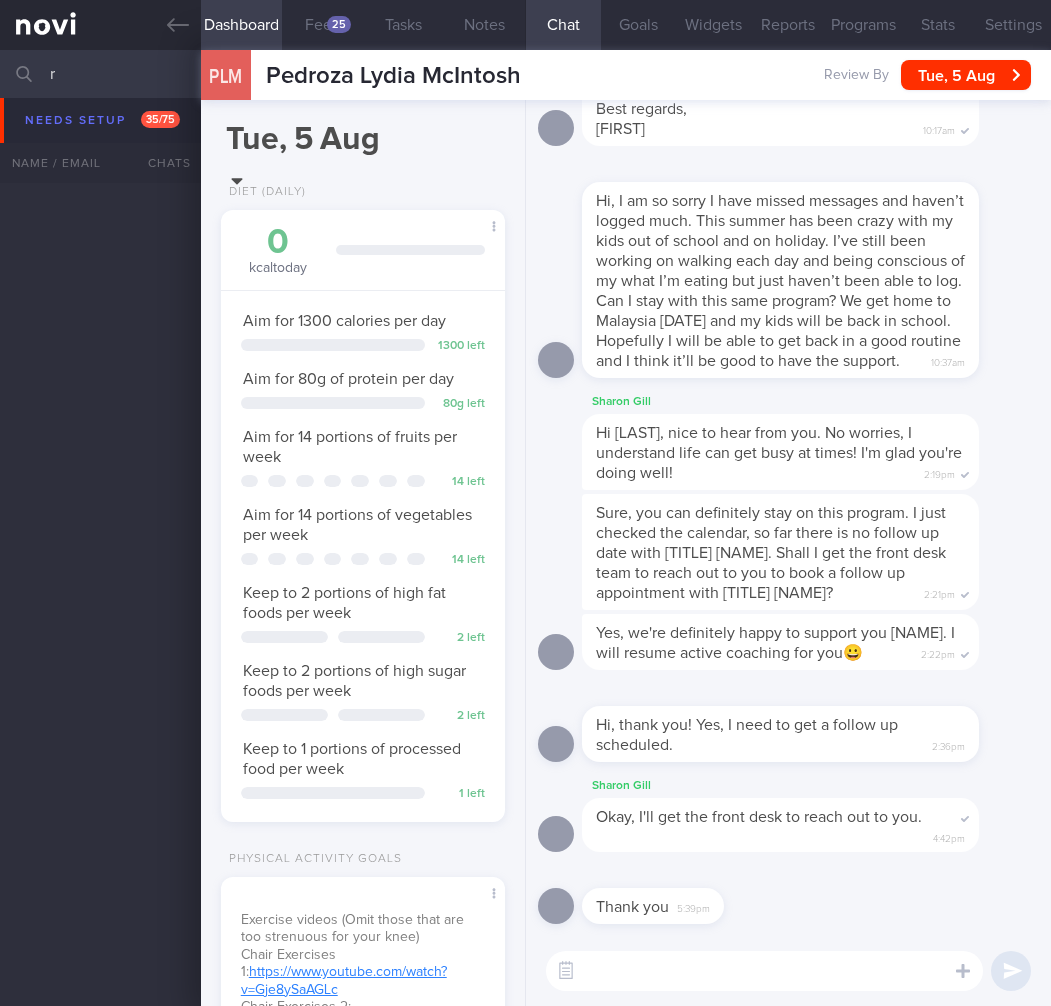scroll, scrollTop: 1914, scrollLeft: 0, axis: vertical 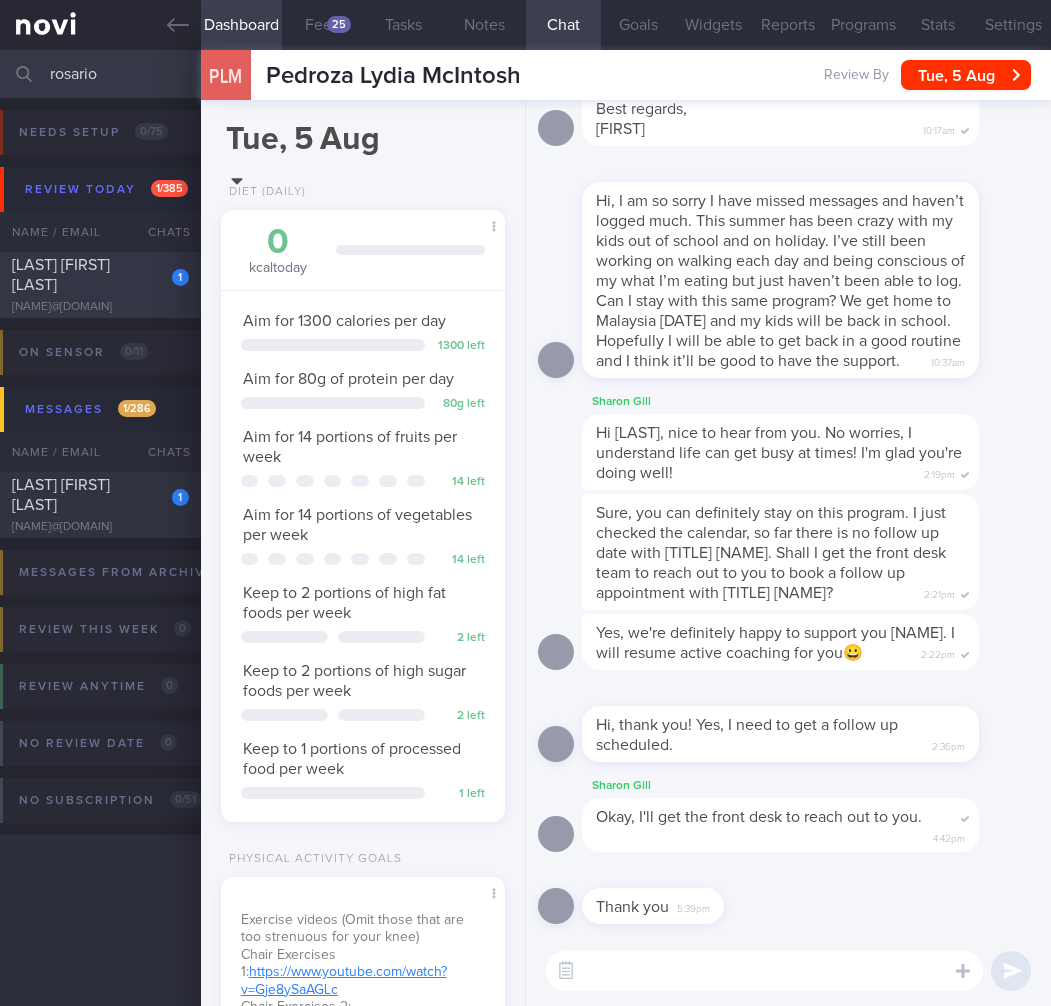 type on "rosario" 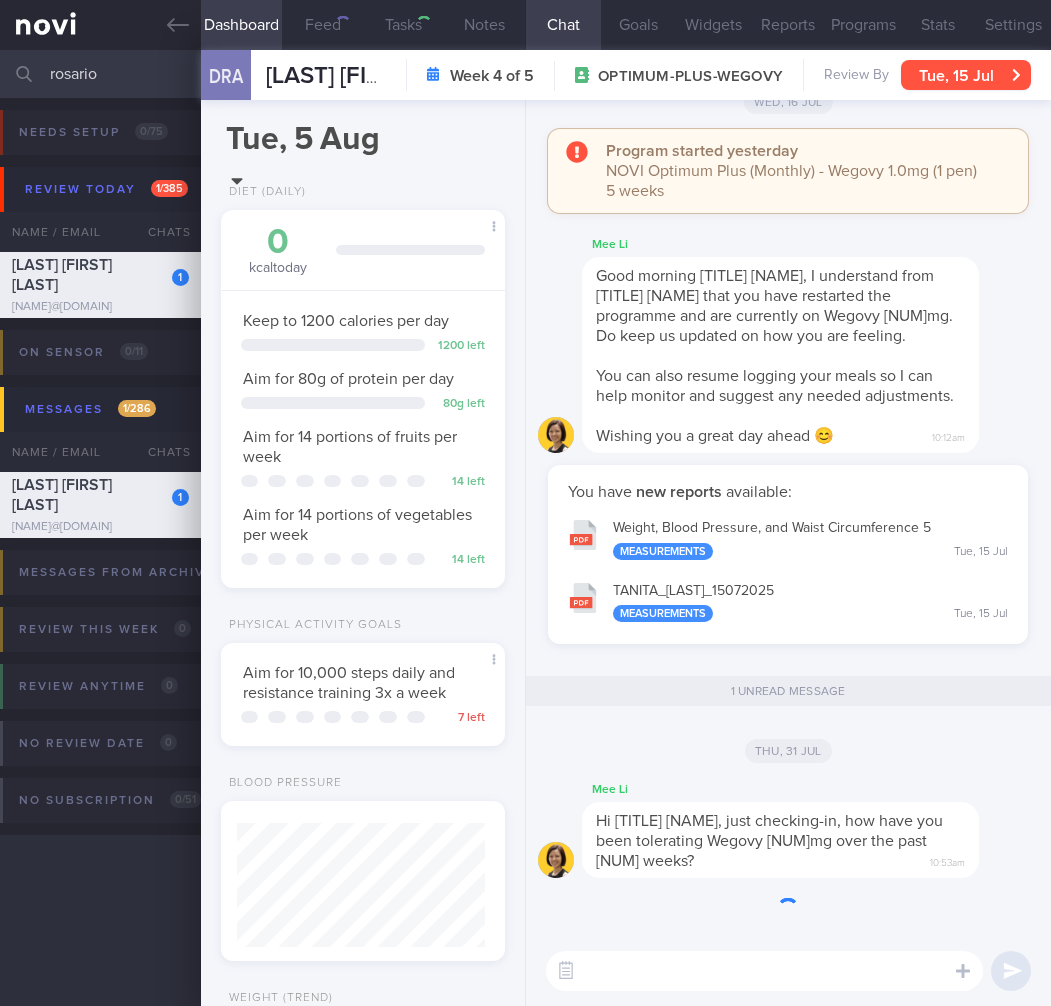 scroll, scrollTop: 999855, scrollLeft: 999767, axis: both 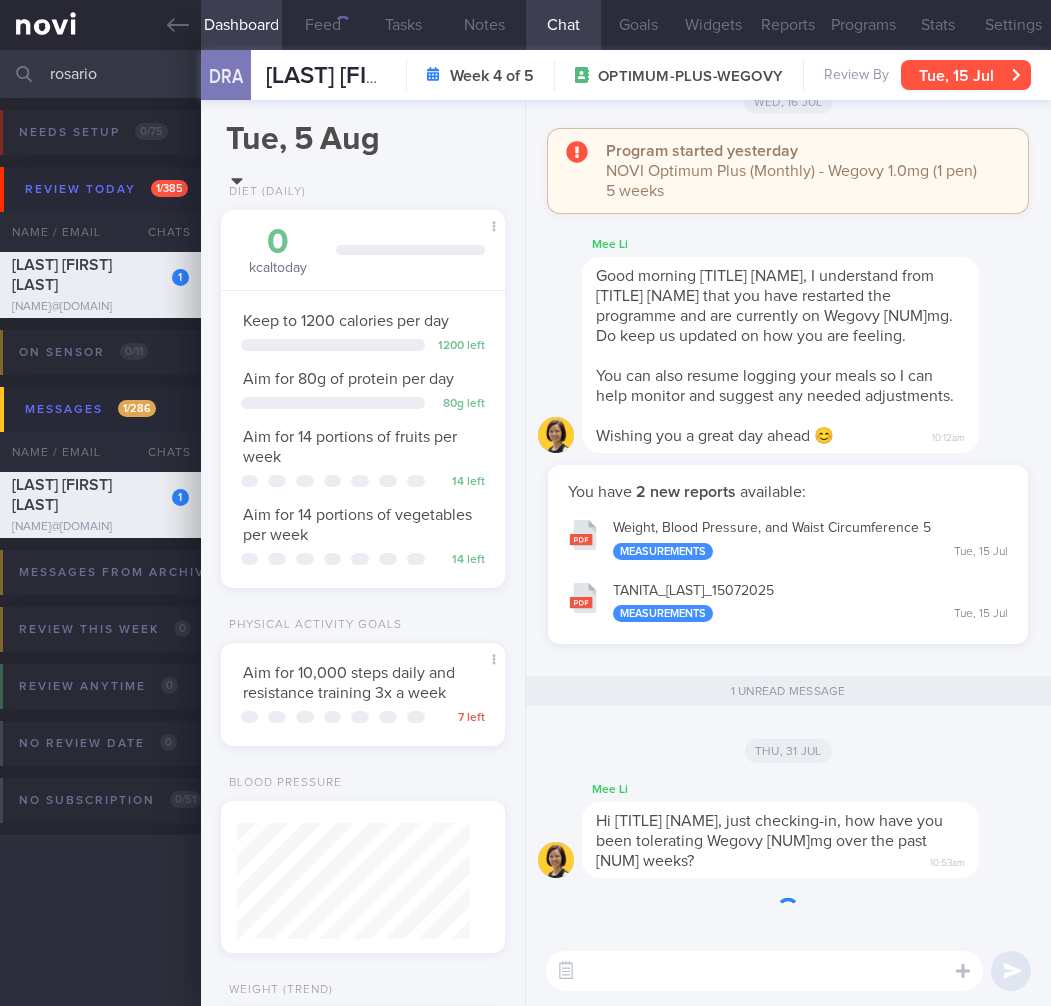 click on "Tue, 15 Jul" at bounding box center (966, 75) 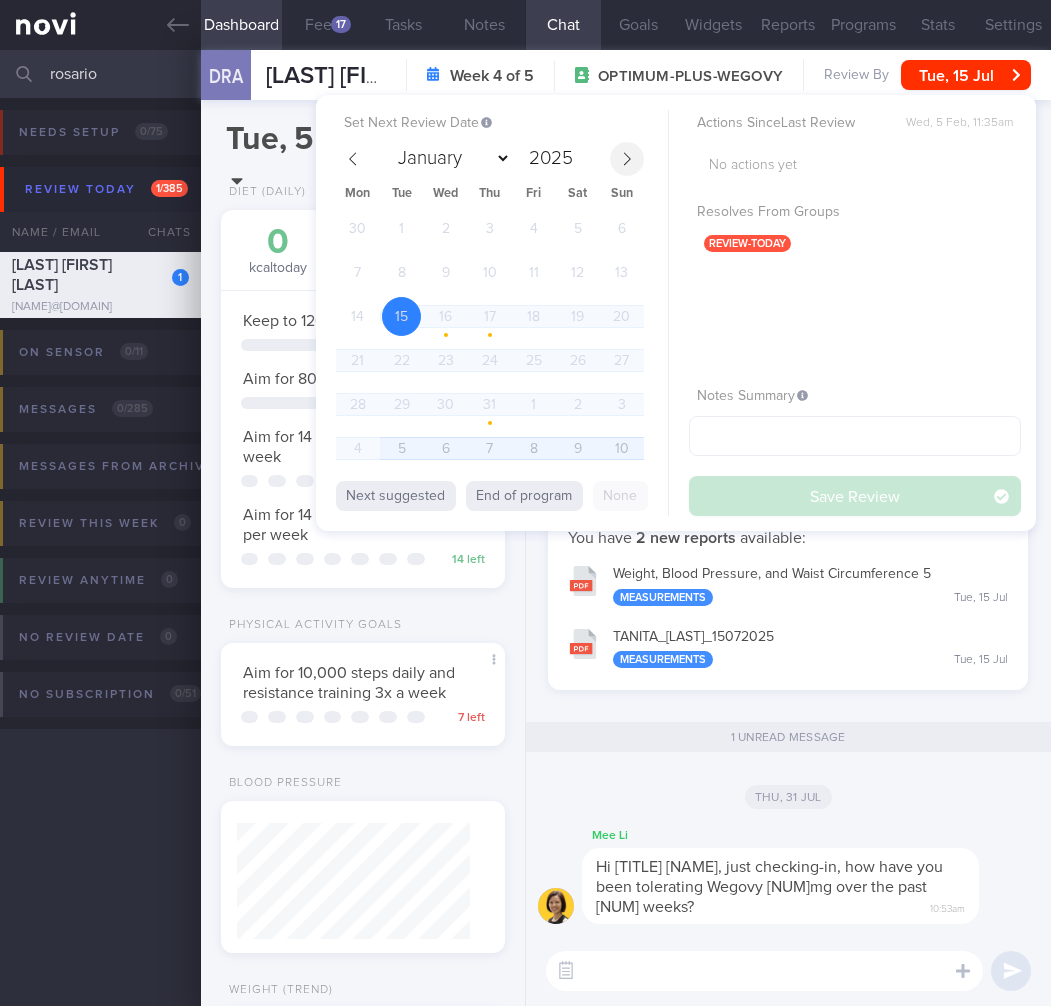 scroll, scrollTop: 999855, scrollLeft: 999767, axis: both 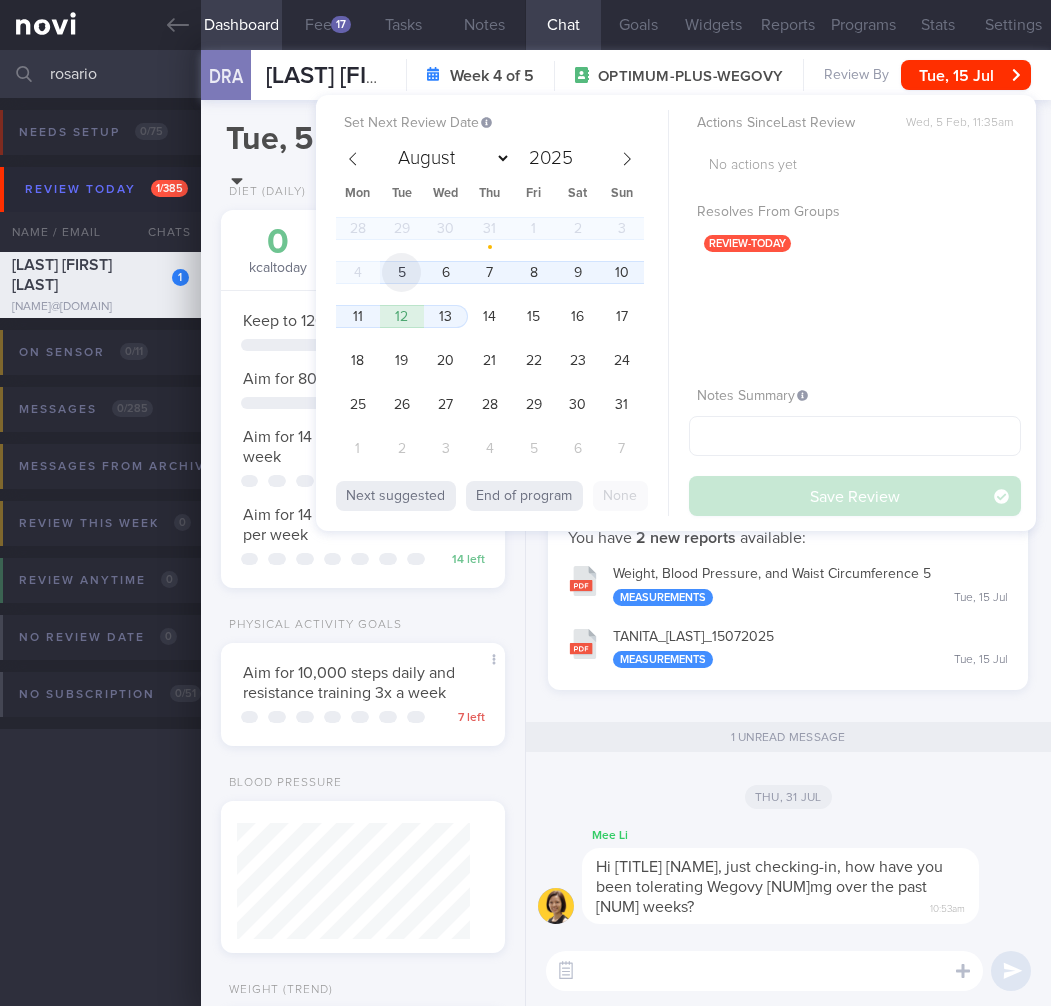 click on "5" at bounding box center [401, 272] 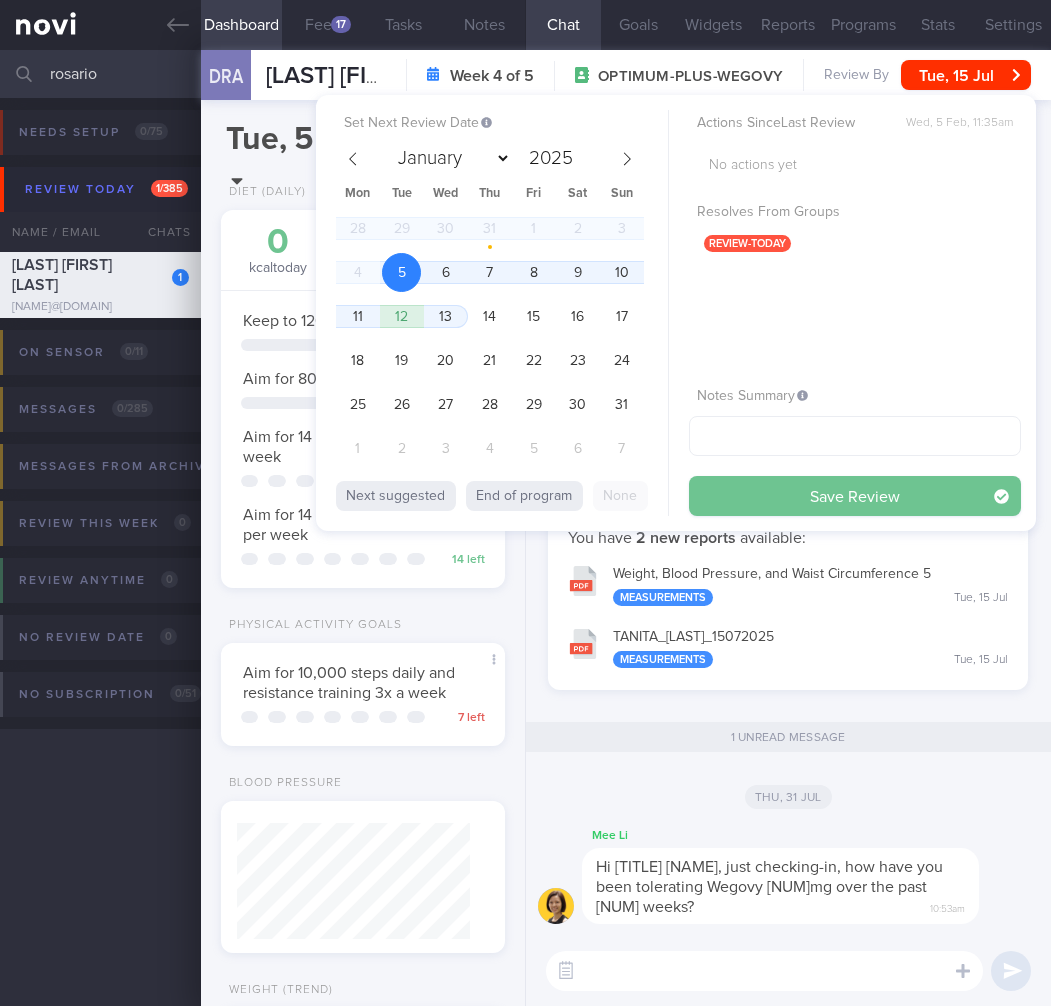 click on "Save Review" at bounding box center (855, 496) 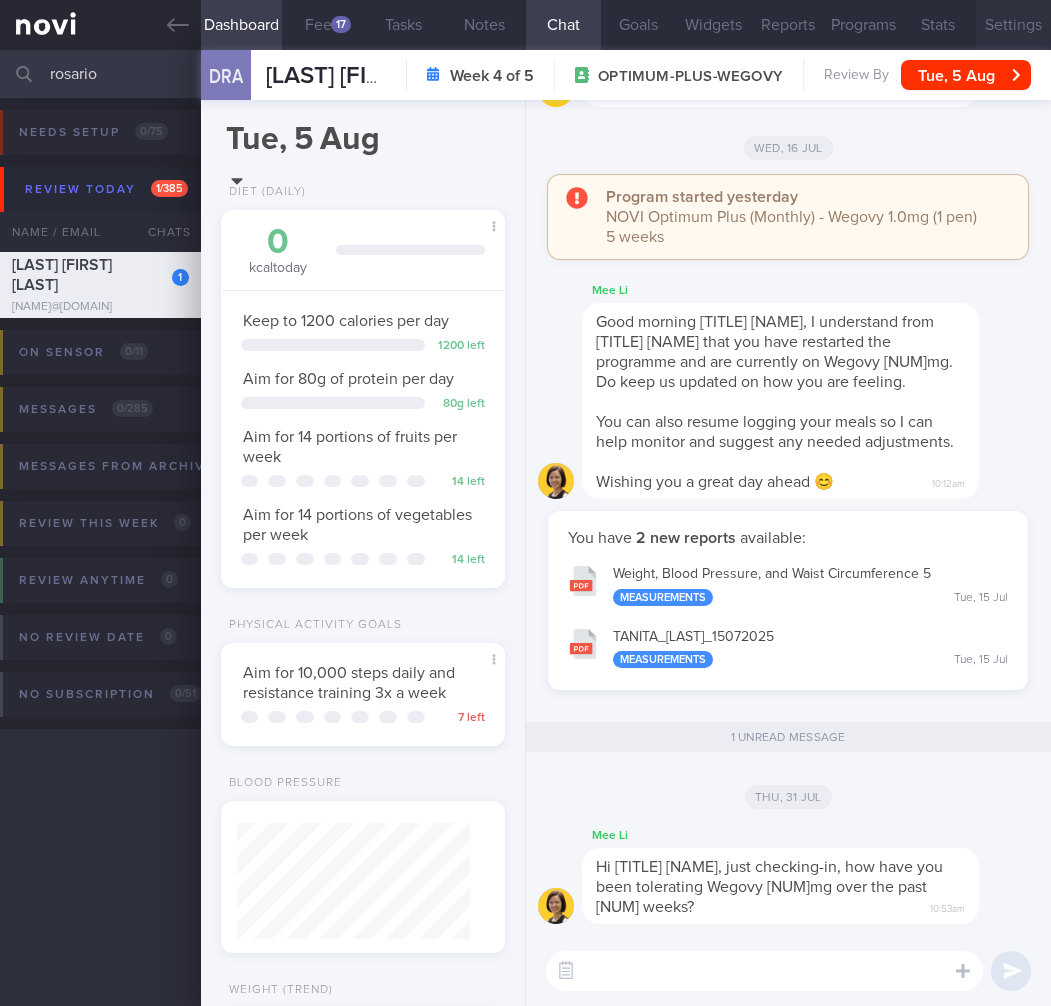 click on "Settings" at bounding box center [1013, 25] 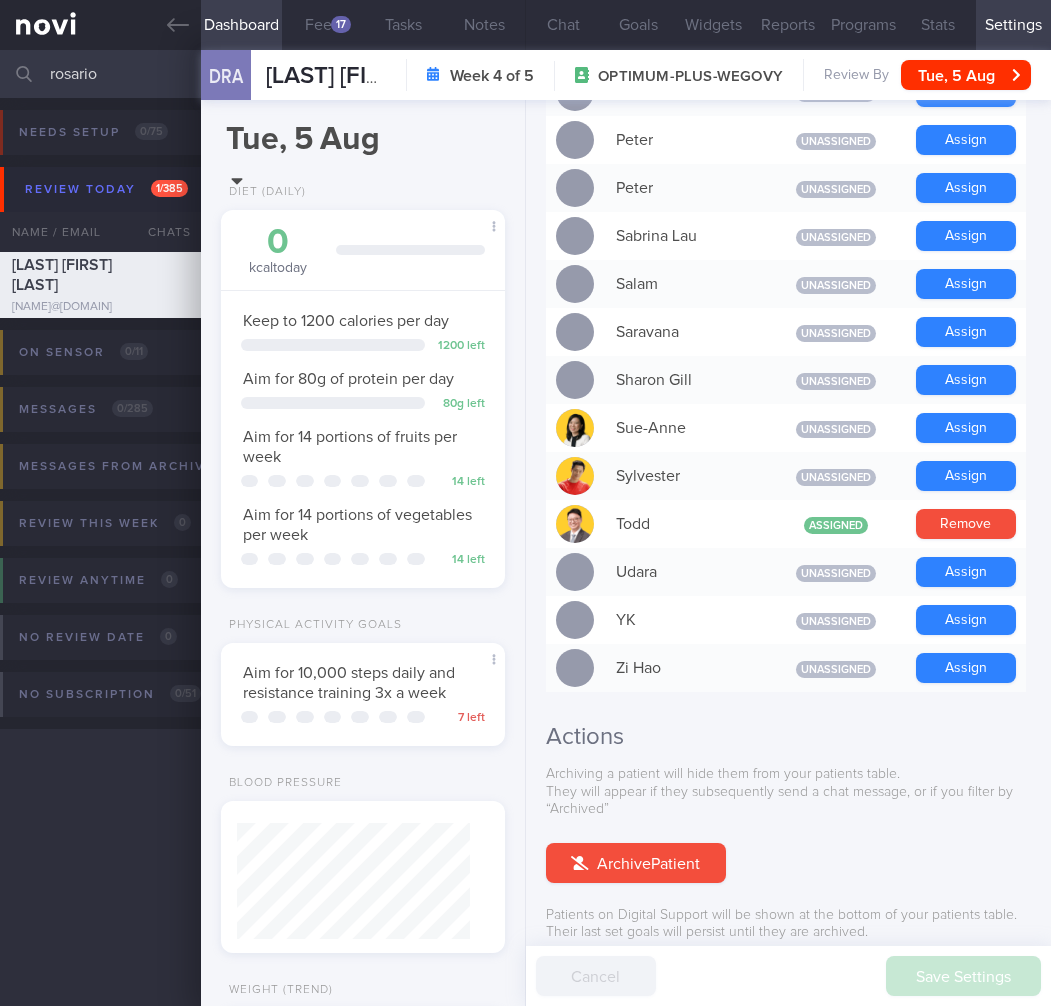 scroll, scrollTop: 1695, scrollLeft: 0, axis: vertical 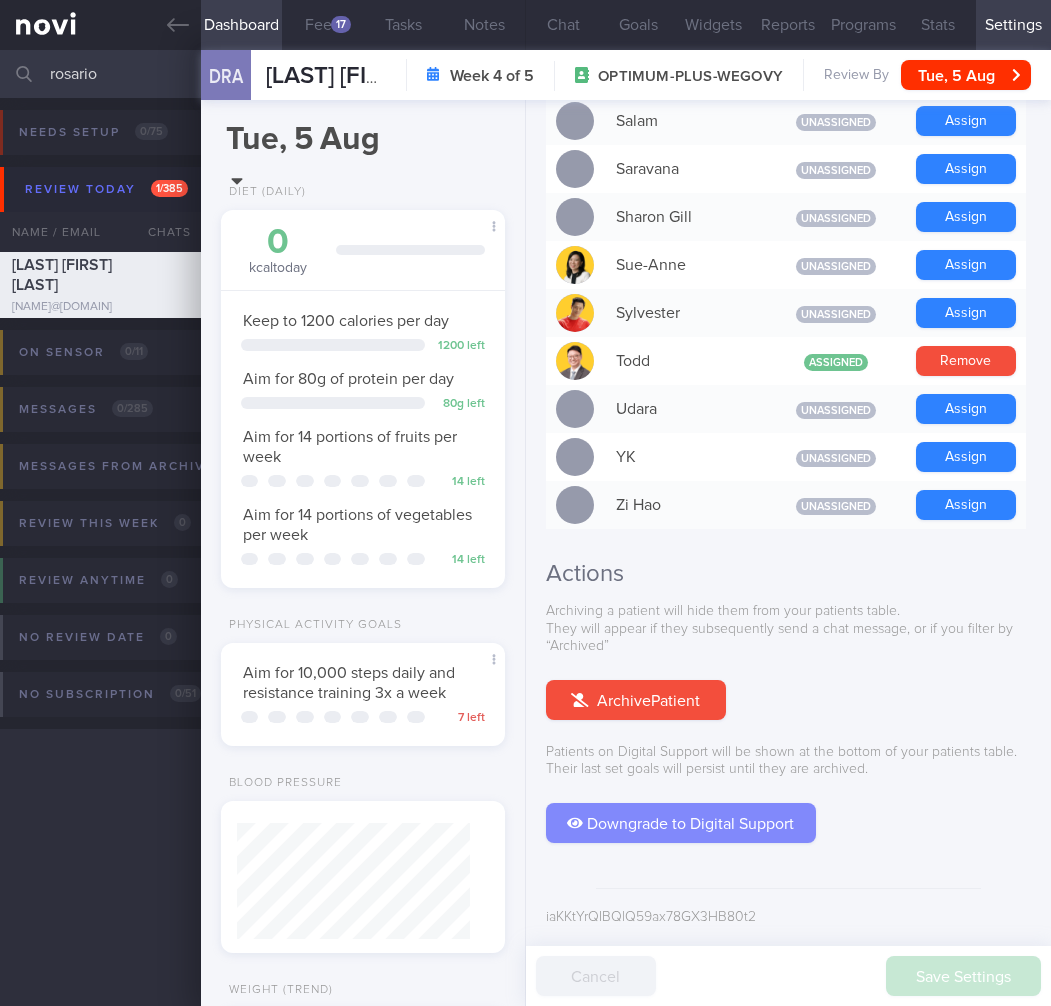 click on "Downgrade to Digital Support" at bounding box center (681, 823) 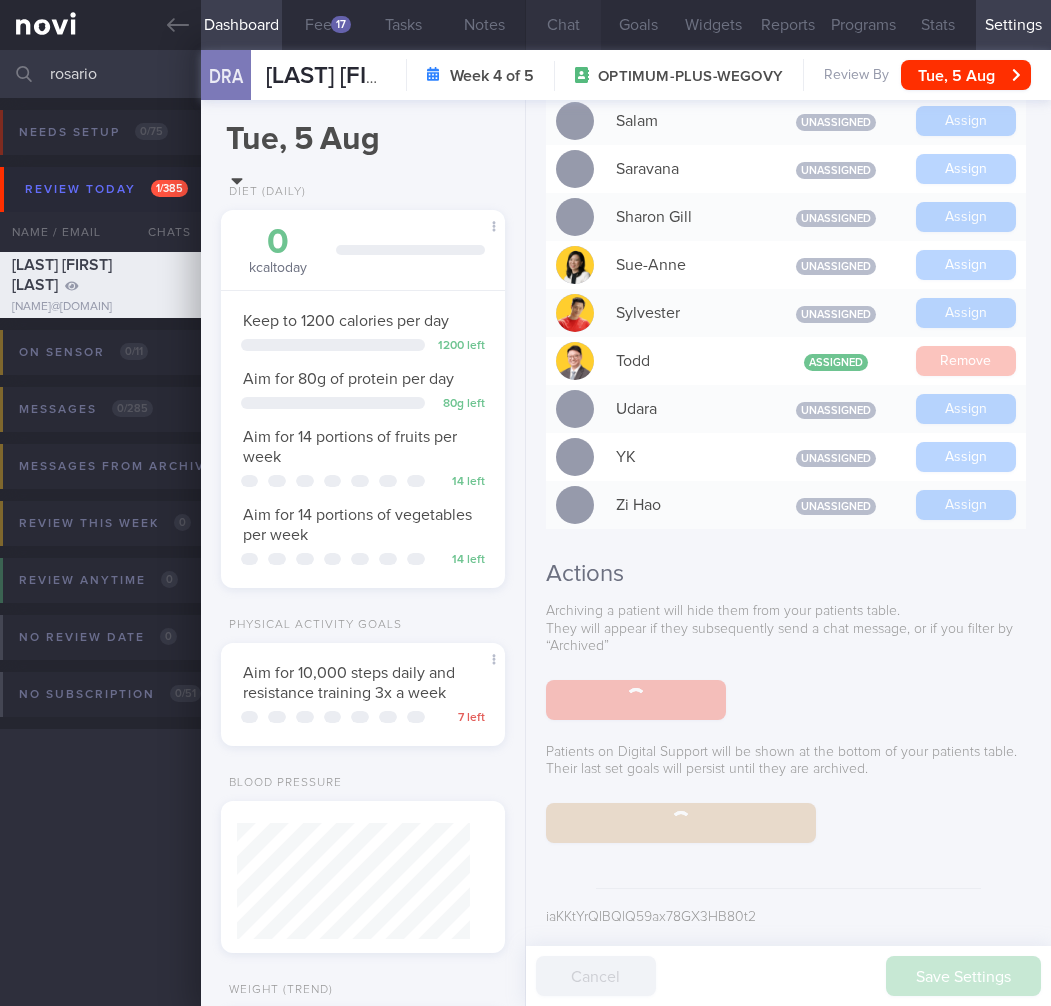 click on "Chat" at bounding box center (563, 25) 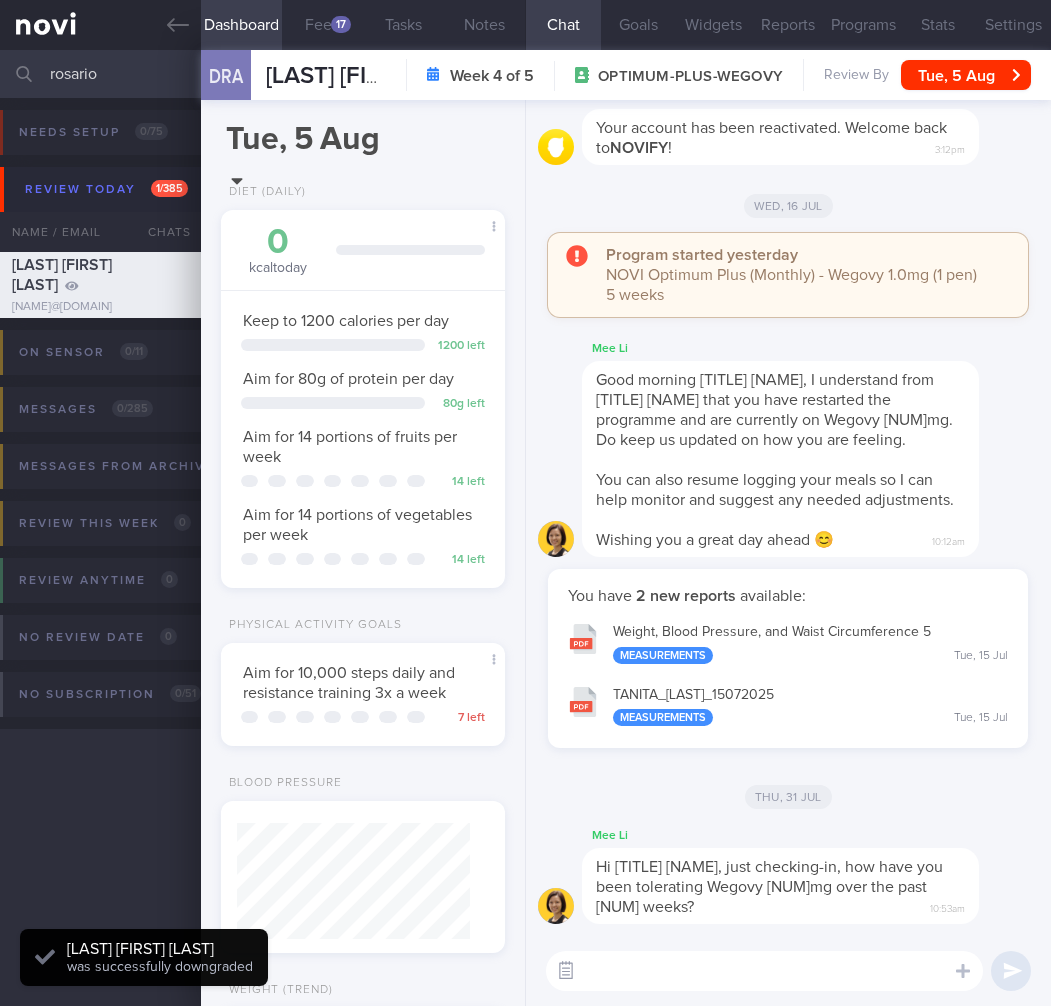 click at bounding box center (566, 971) 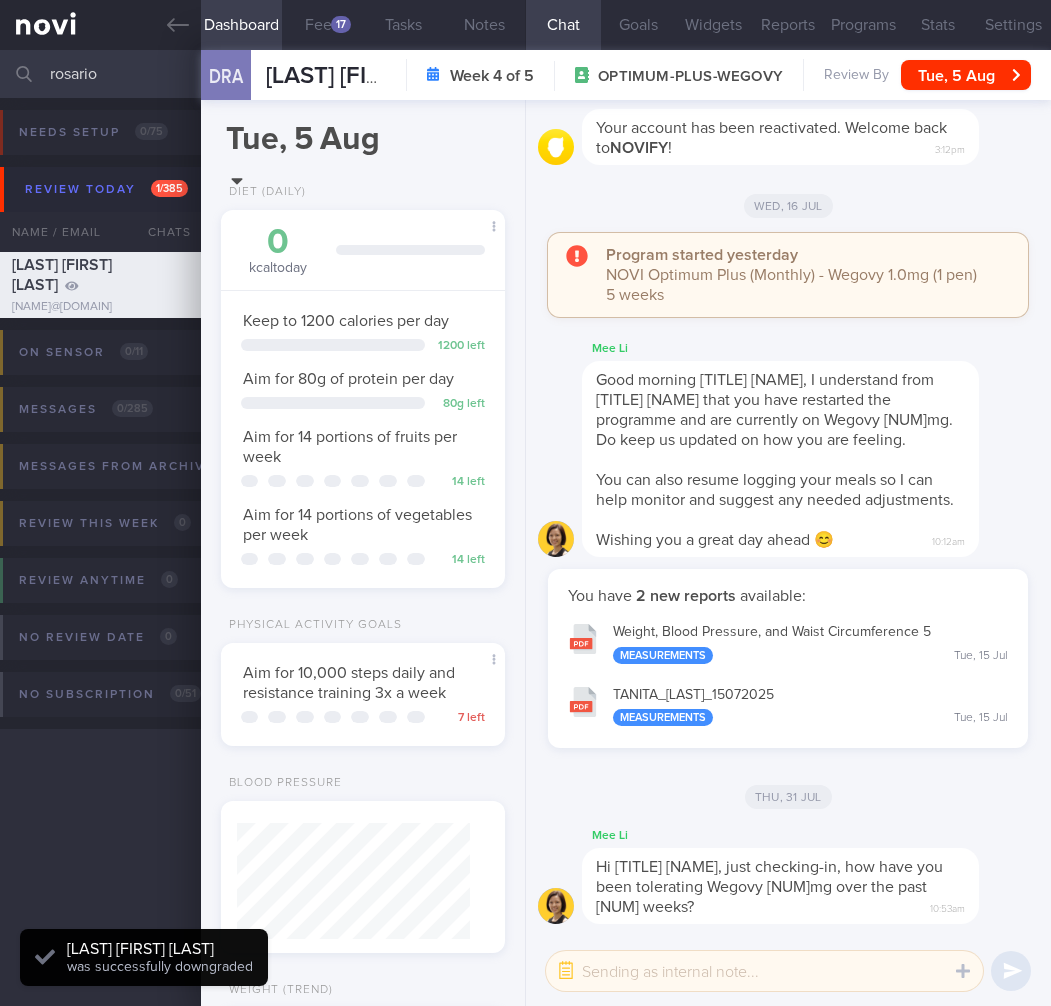 click at bounding box center [764, 971] 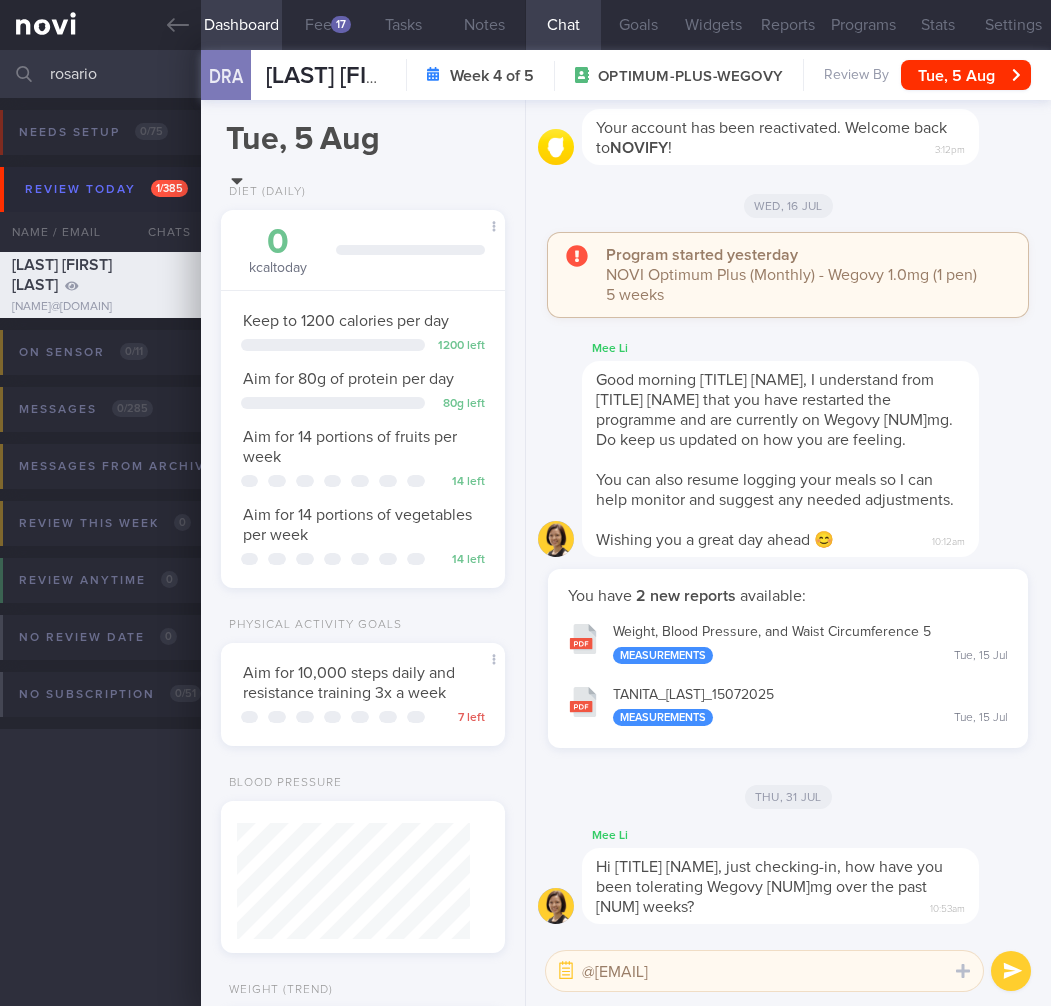 type on "@Mee Li Ms Anna is agreeable for digital support" 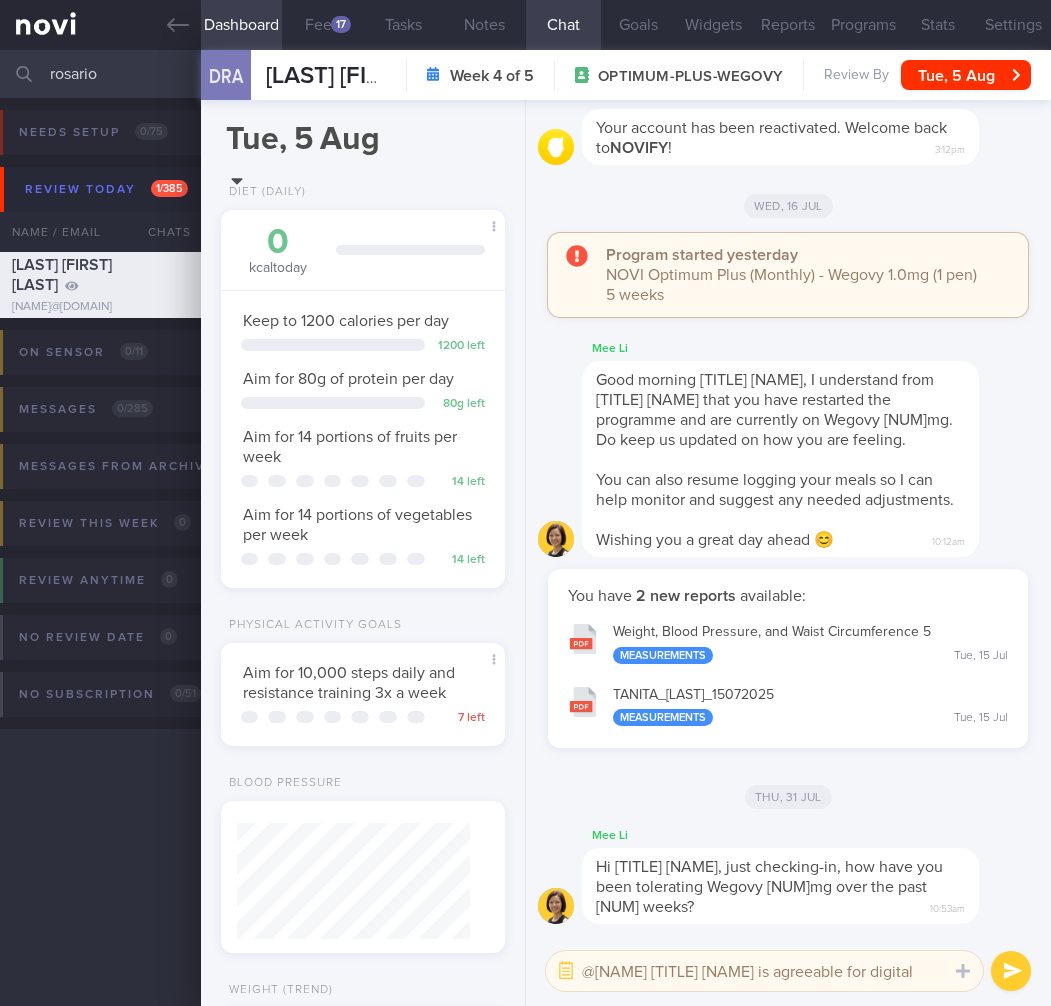 type 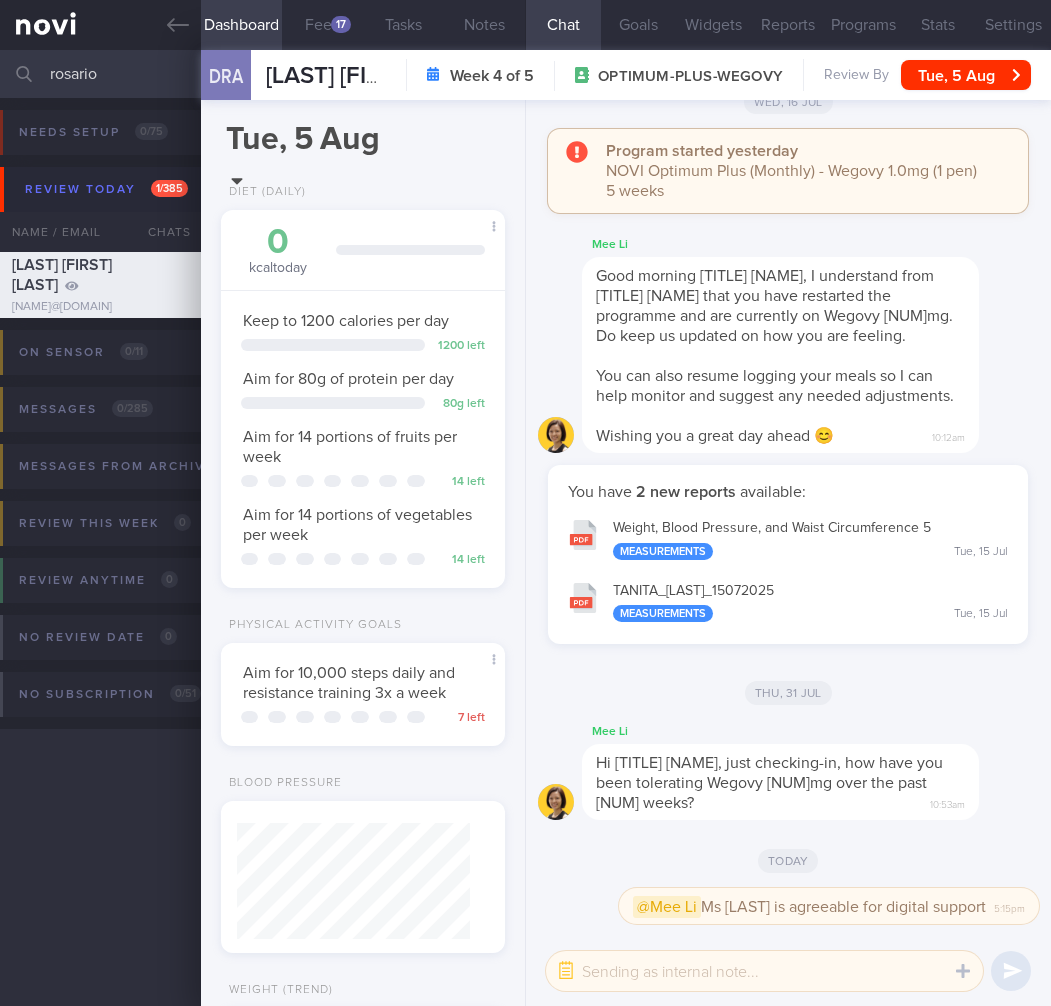click on "rosario" at bounding box center [525, 74] 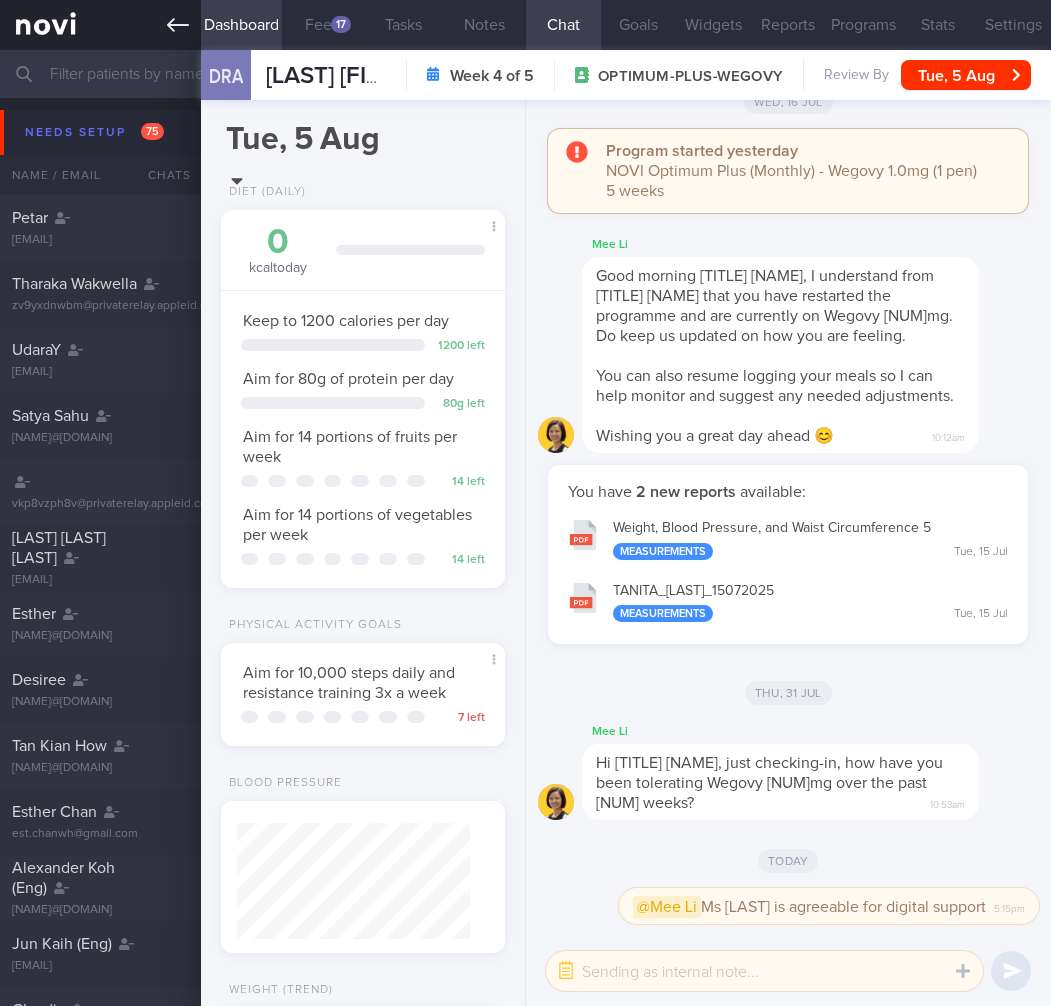 type 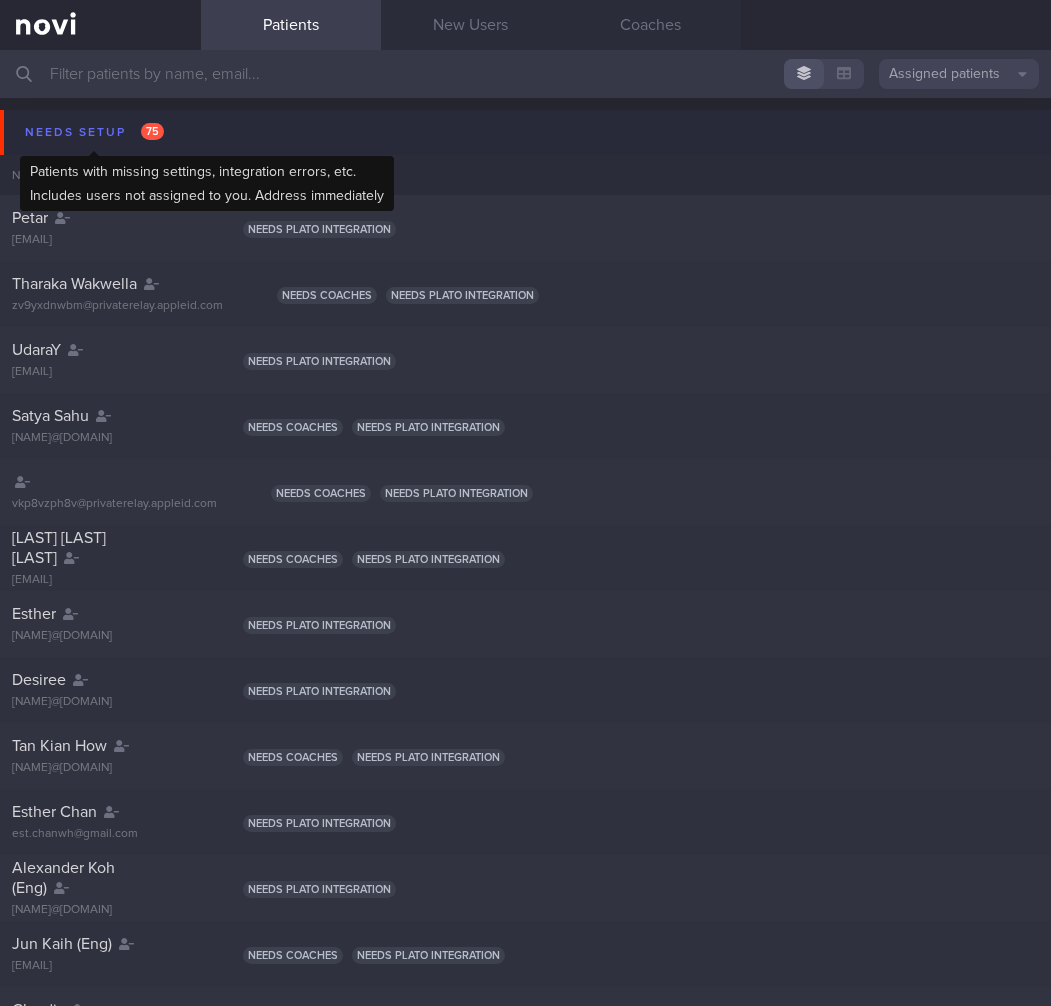 click on "Needs setup
75" at bounding box center (94, 132) 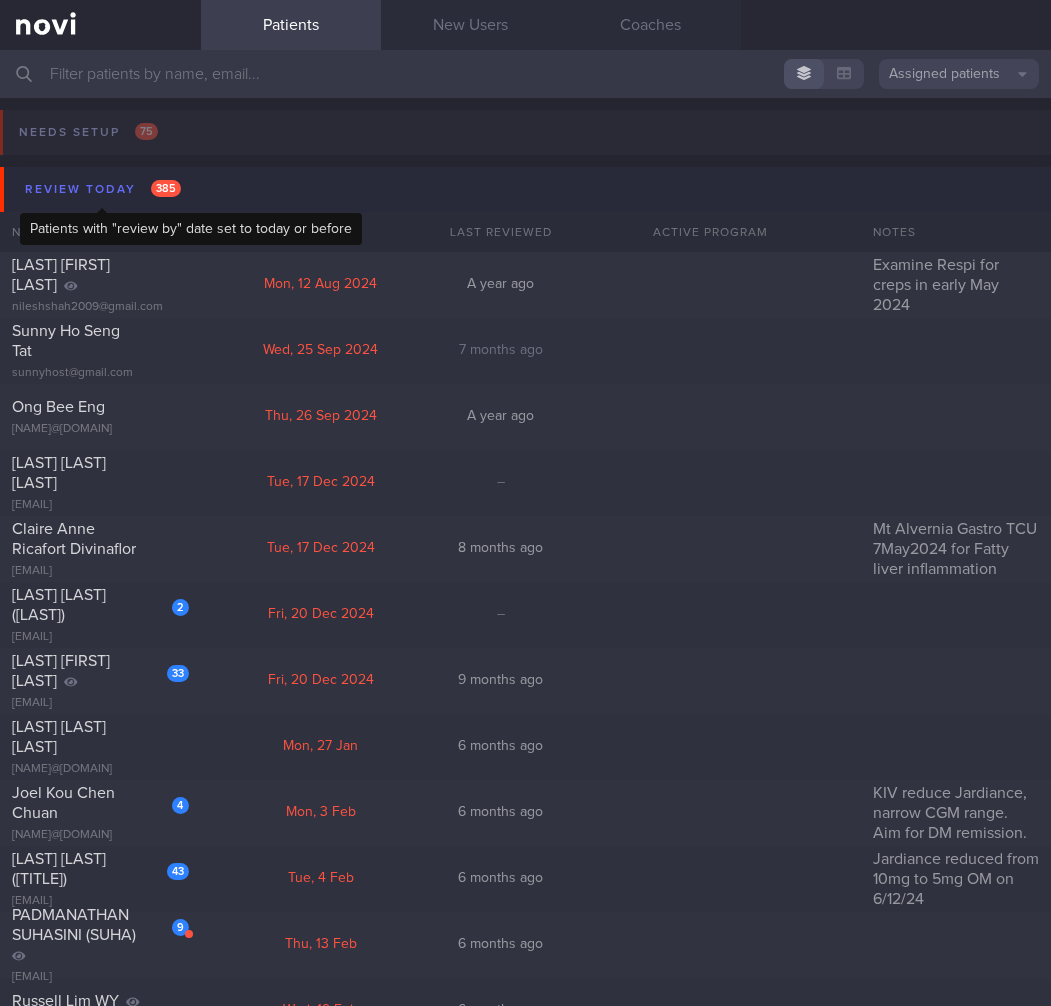 click on "Review today
385" at bounding box center (103, 189) 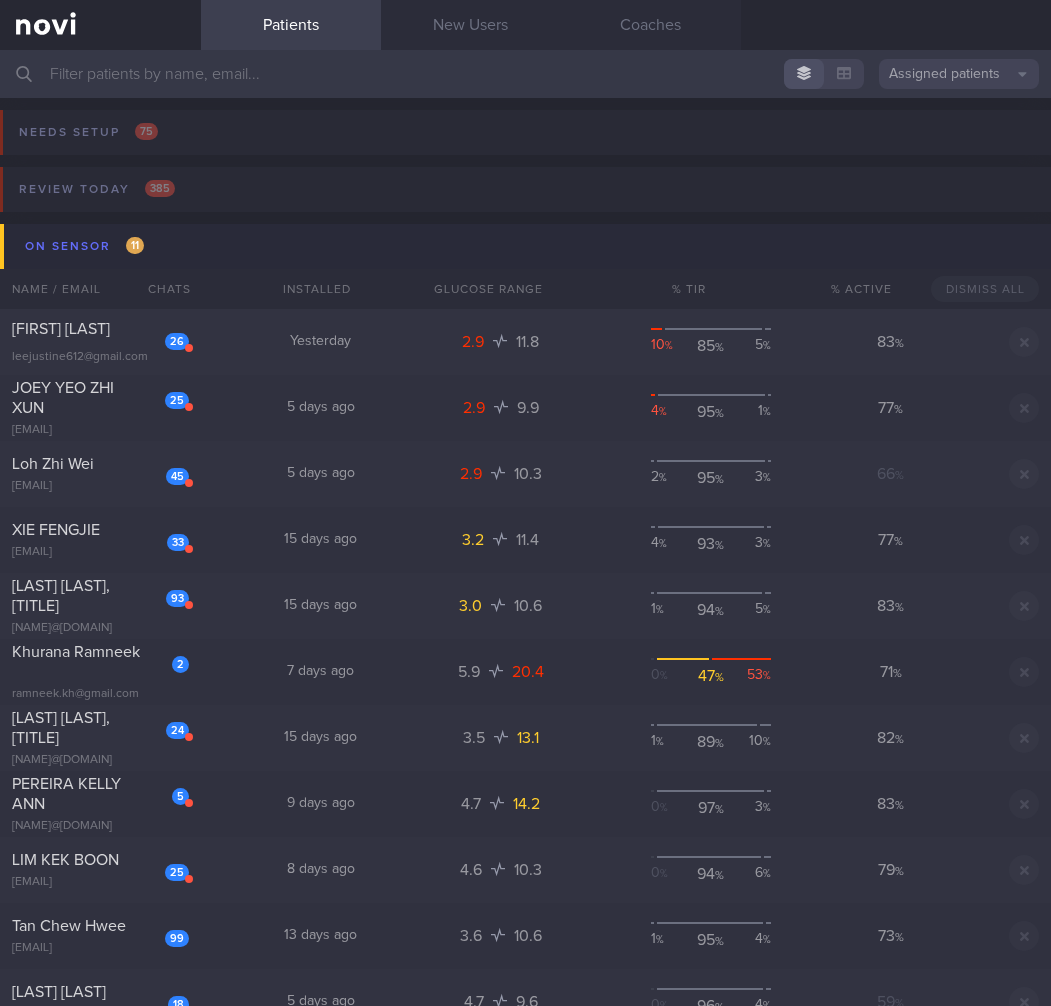 click on "On sensor
11" at bounding box center [528, 246] 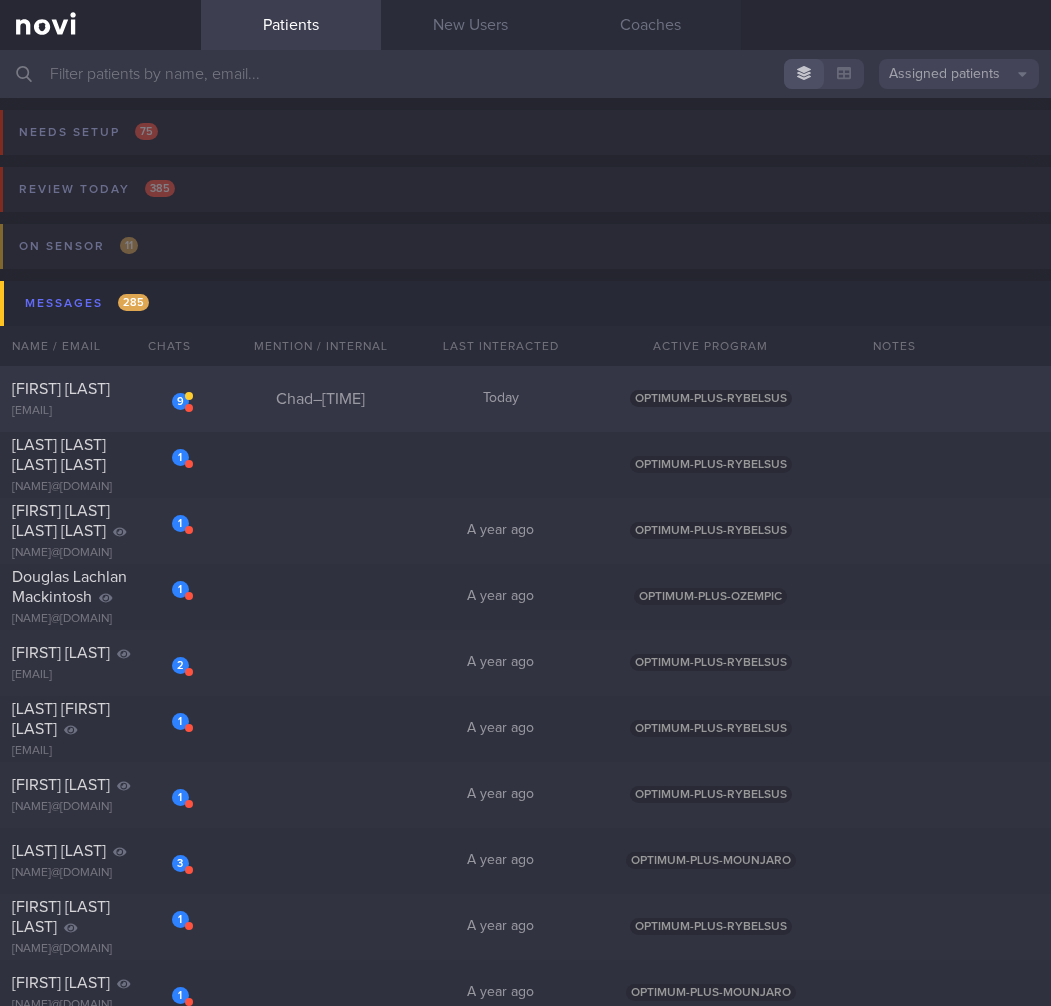 click on "Chad  –  6:33am" at bounding box center (321, 399) 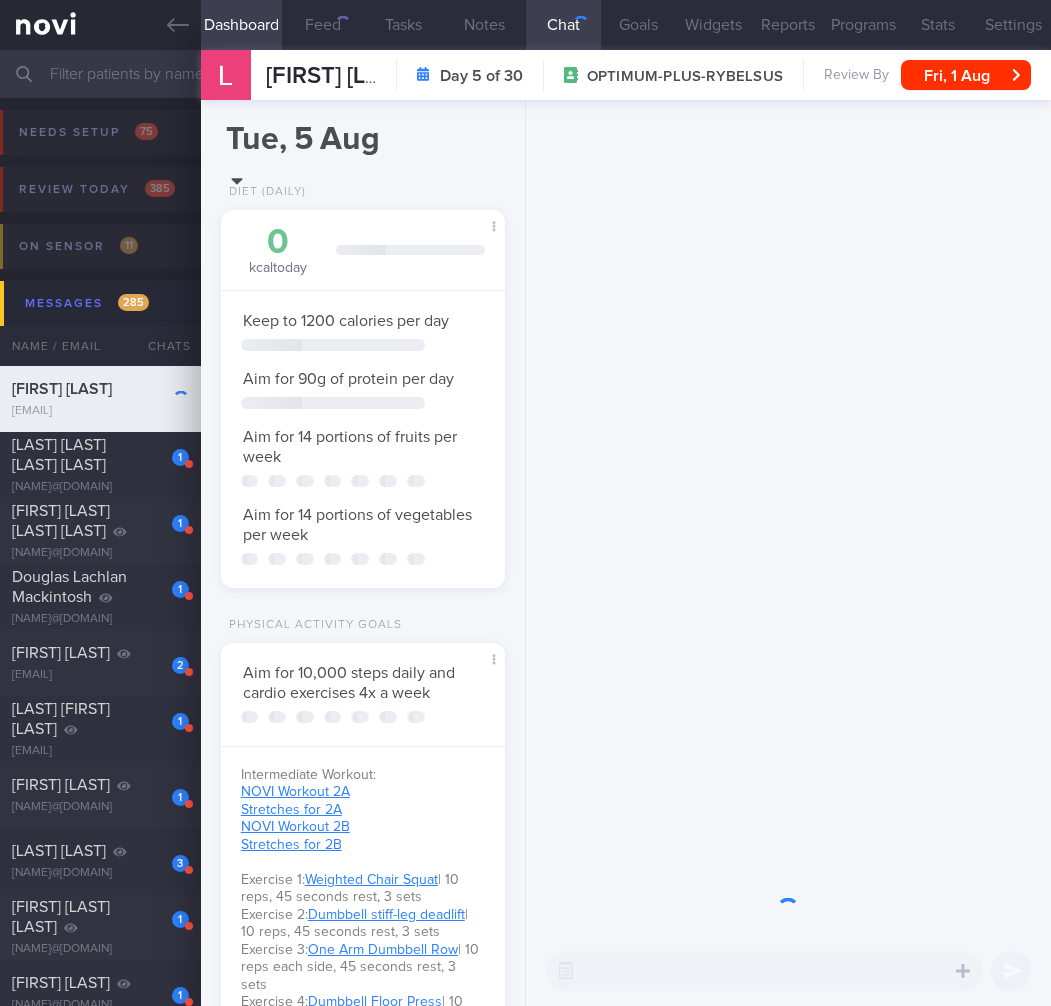 scroll, scrollTop: 116, scrollLeft: 232, axis: both 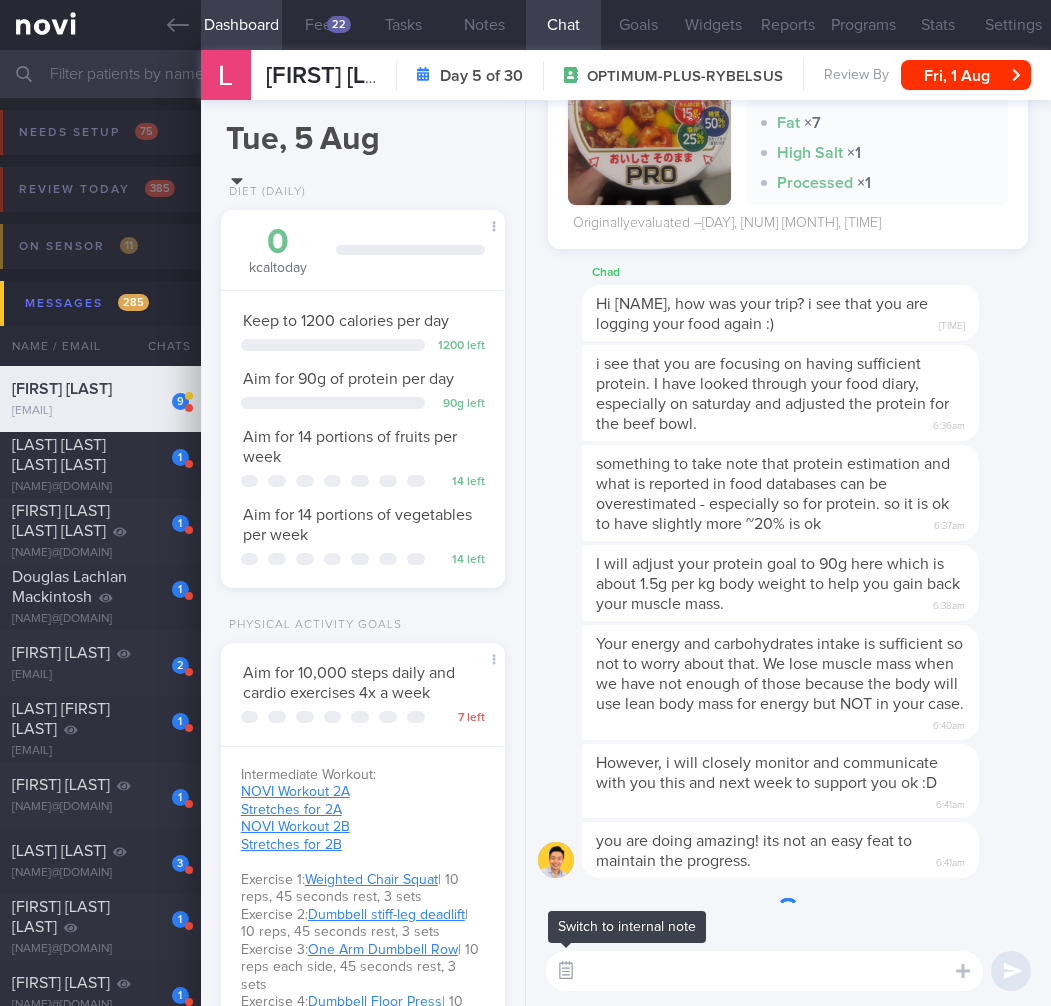 click at bounding box center (566, 971) 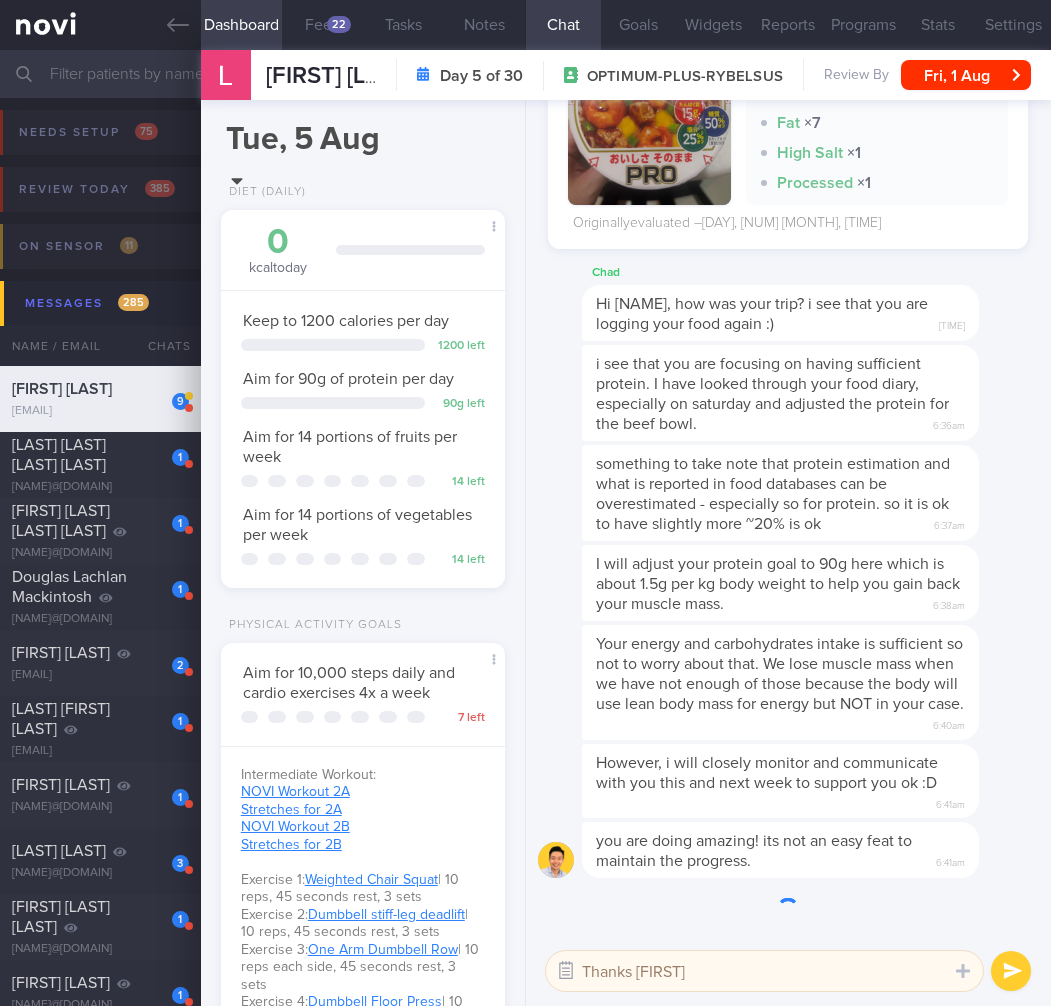 type on "Thanks Chad!" 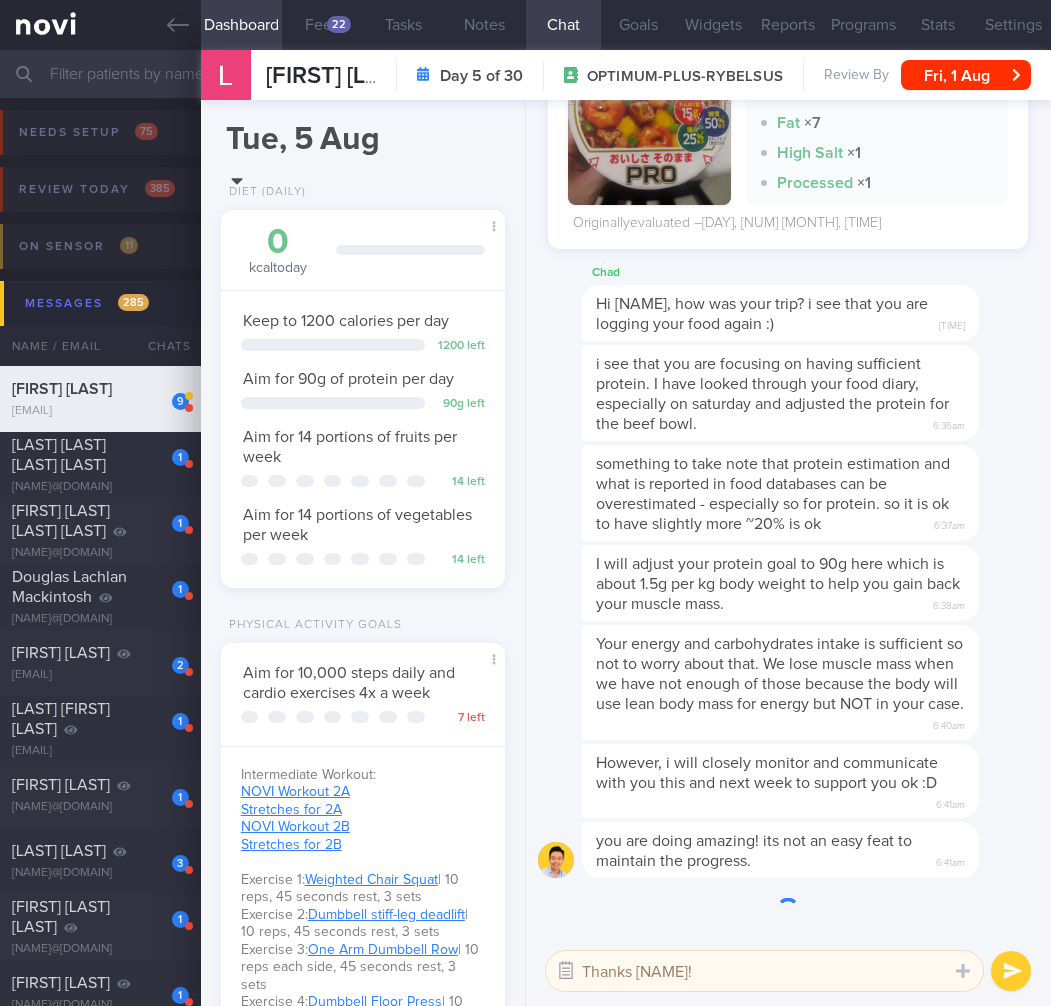type 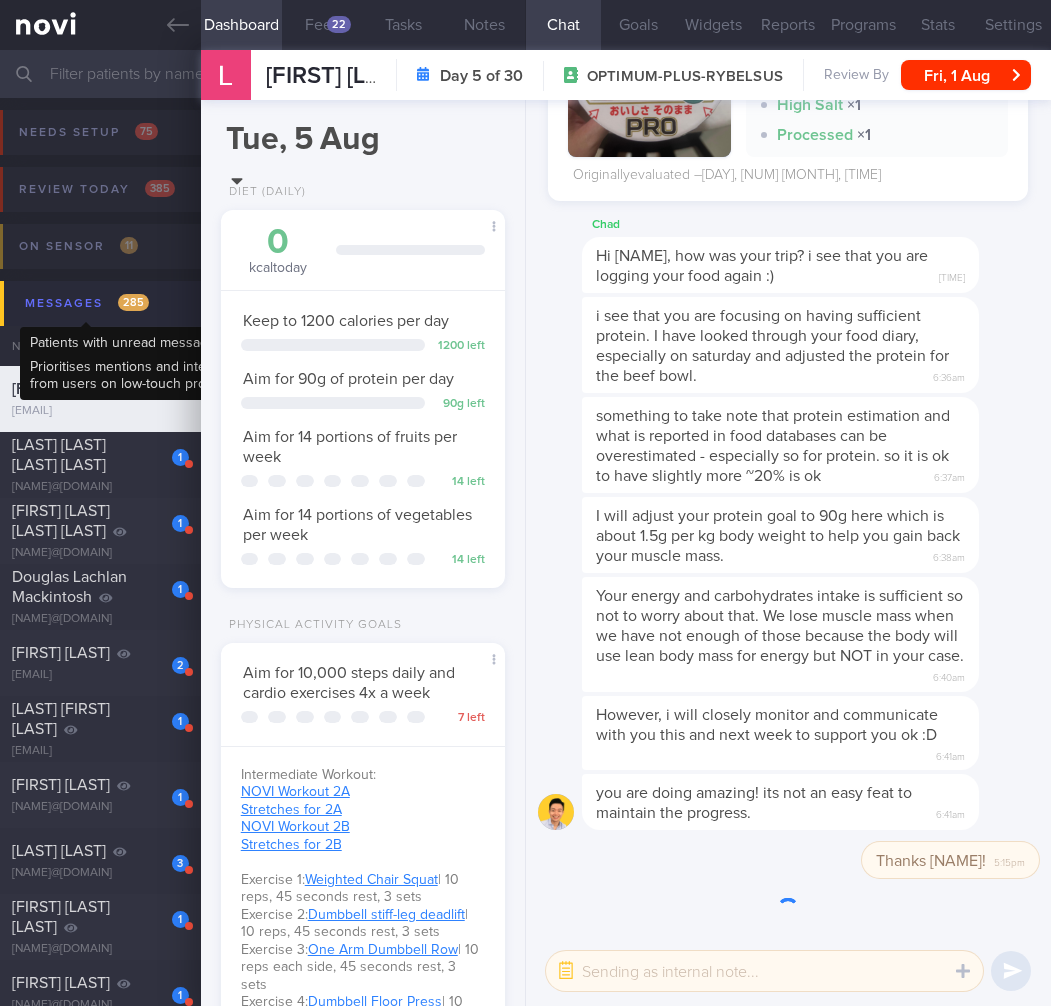 click on "Messages
285" at bounding box center (87, 303) 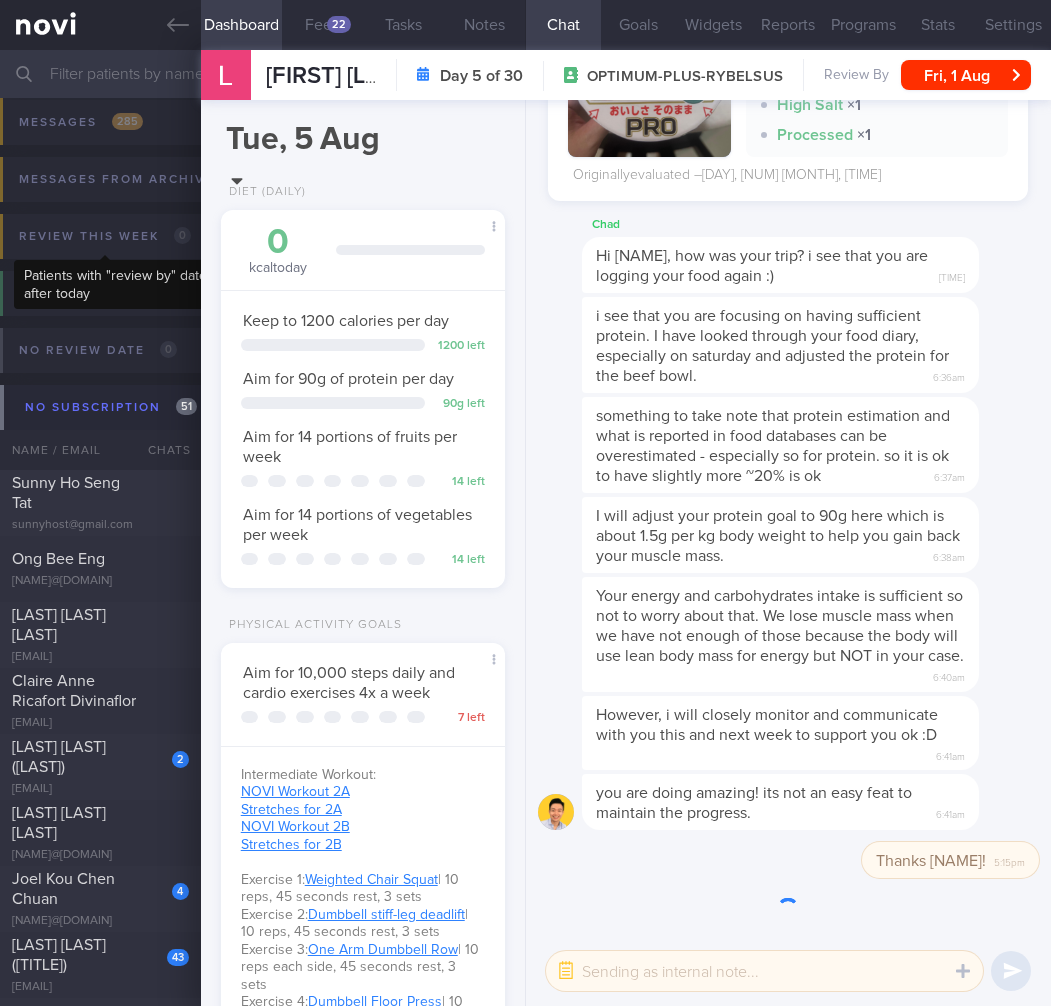 scroll, scrollTop: 168, scrollLeft: 0, axis: vertical 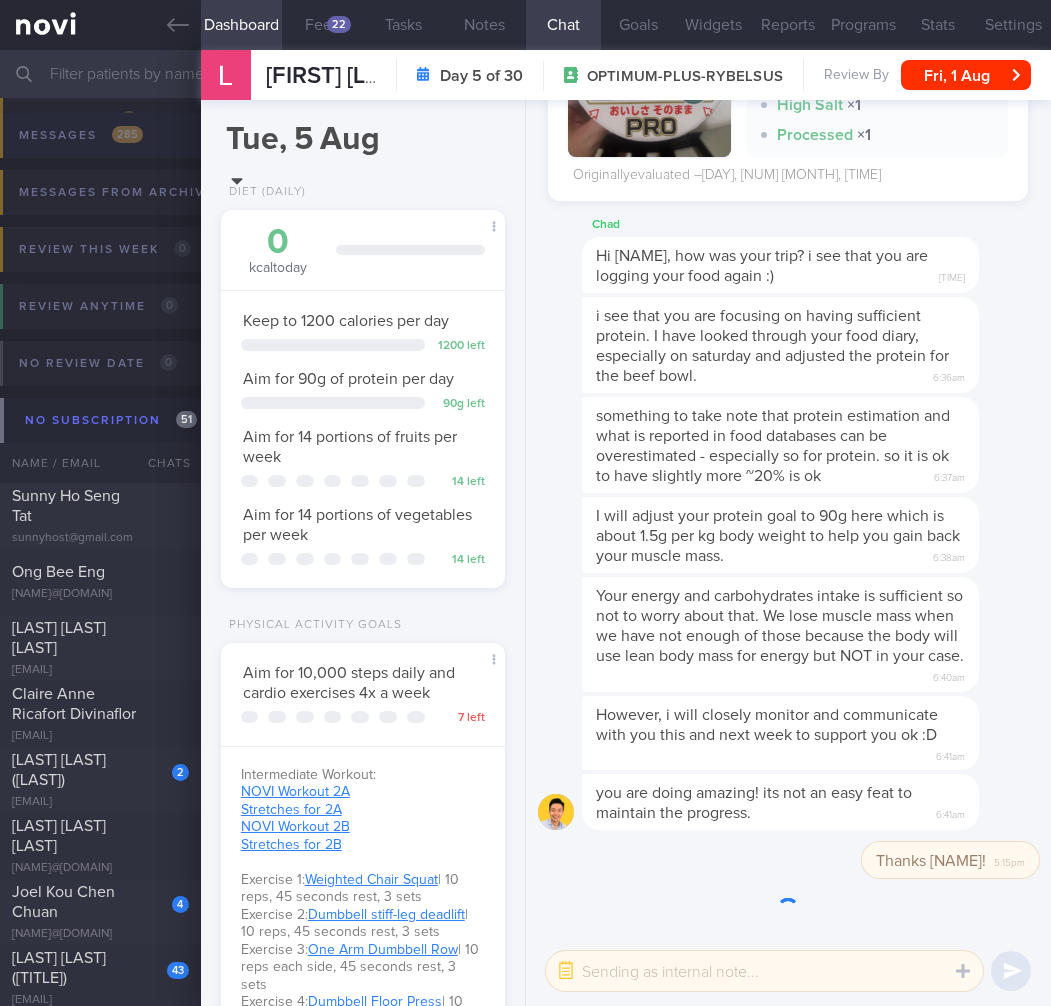 click on "Messages
285" at bounding box center (522, 141) 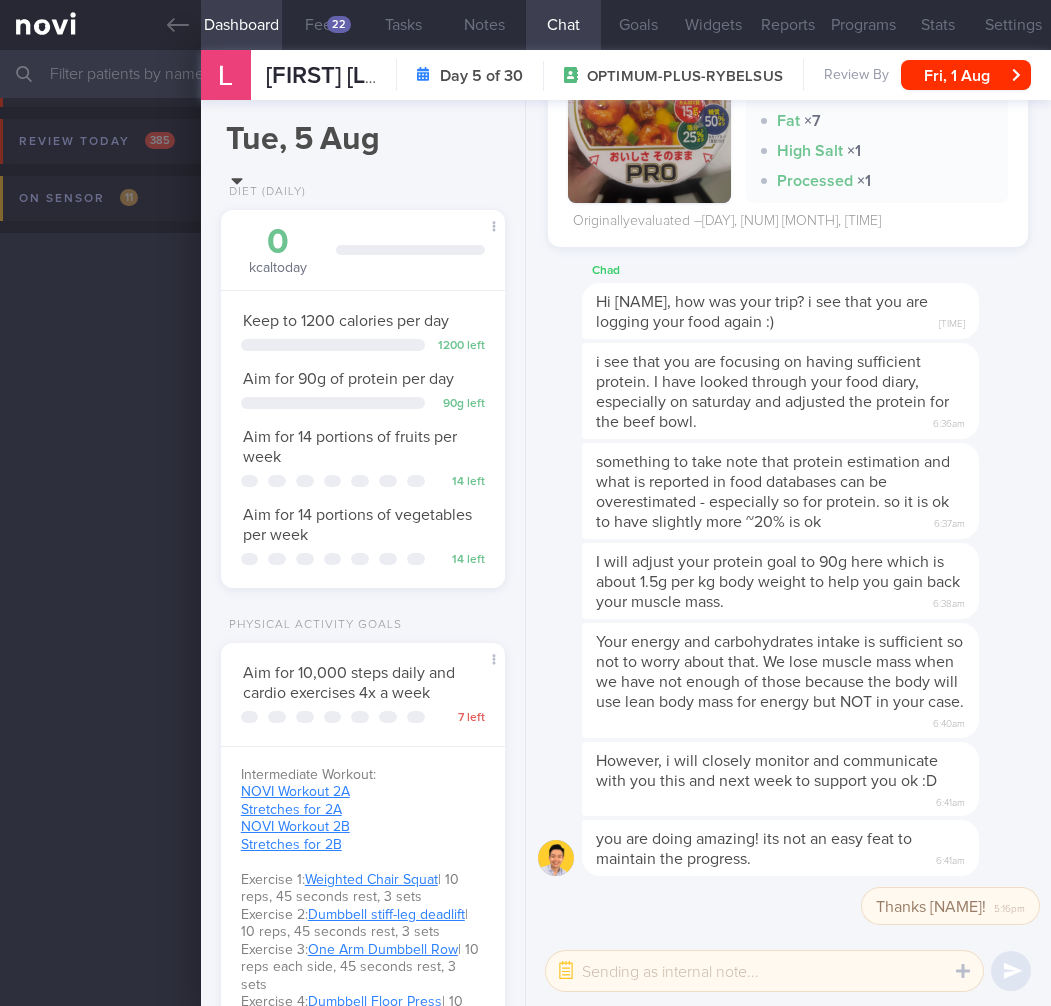 scroll, scrollTop: 0, scrollLeft: 0, axis: both 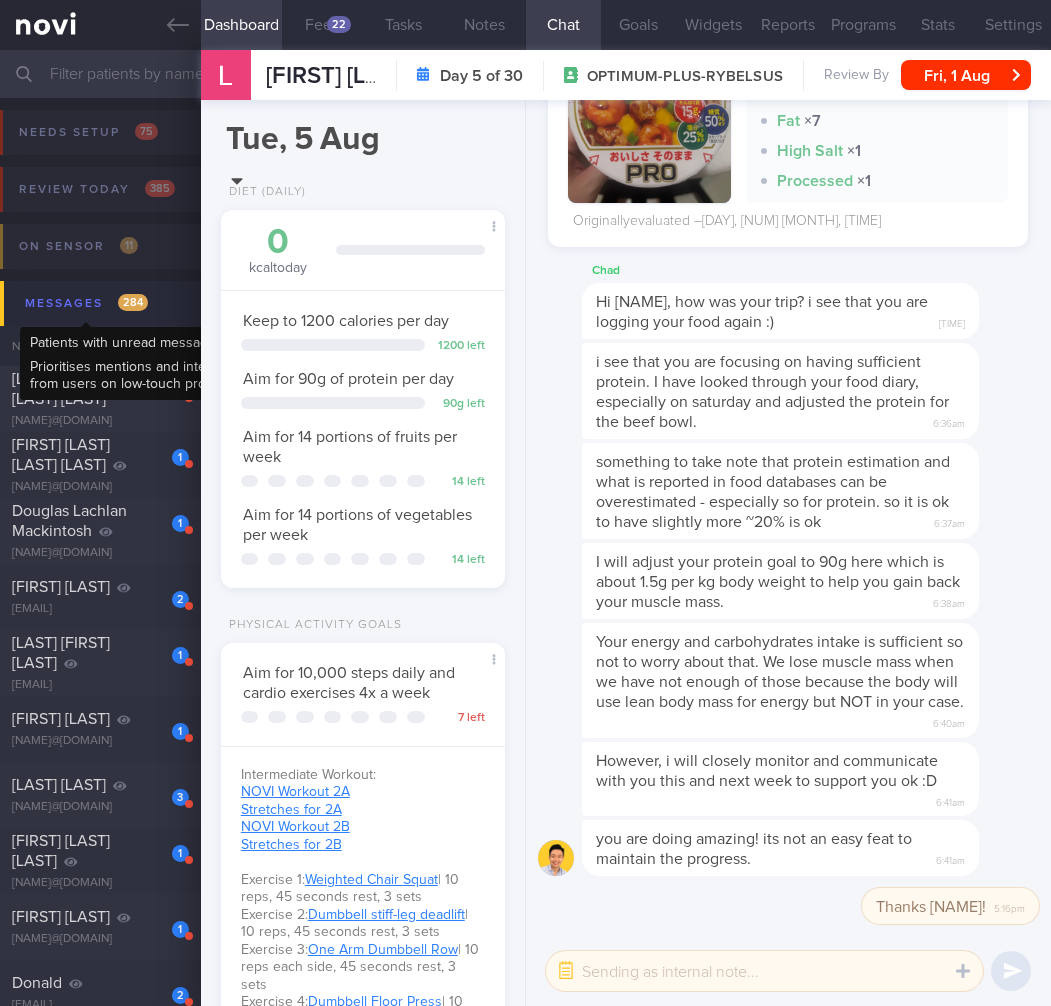 click on "Messages
284" at bounding box center (86, 303) 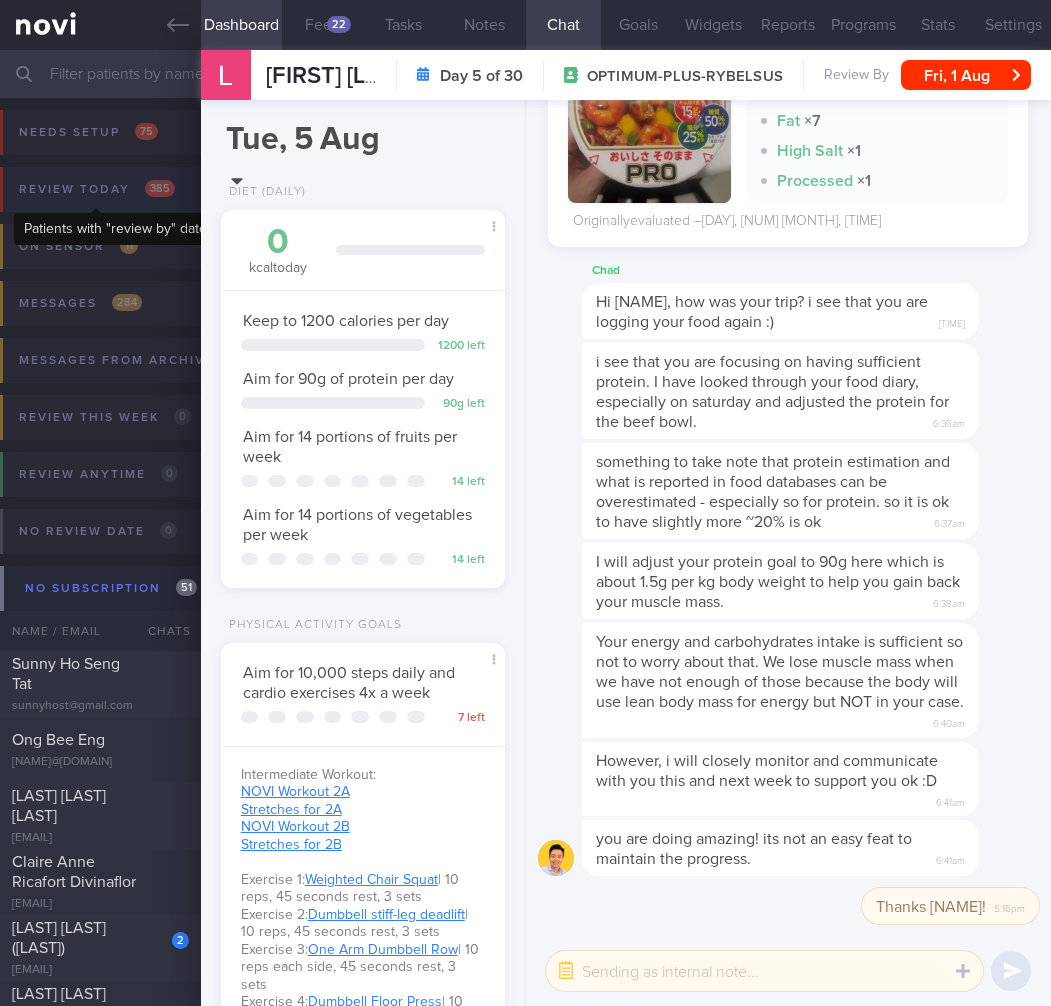 click on "Review today
385" at bounding box center [97, 189] 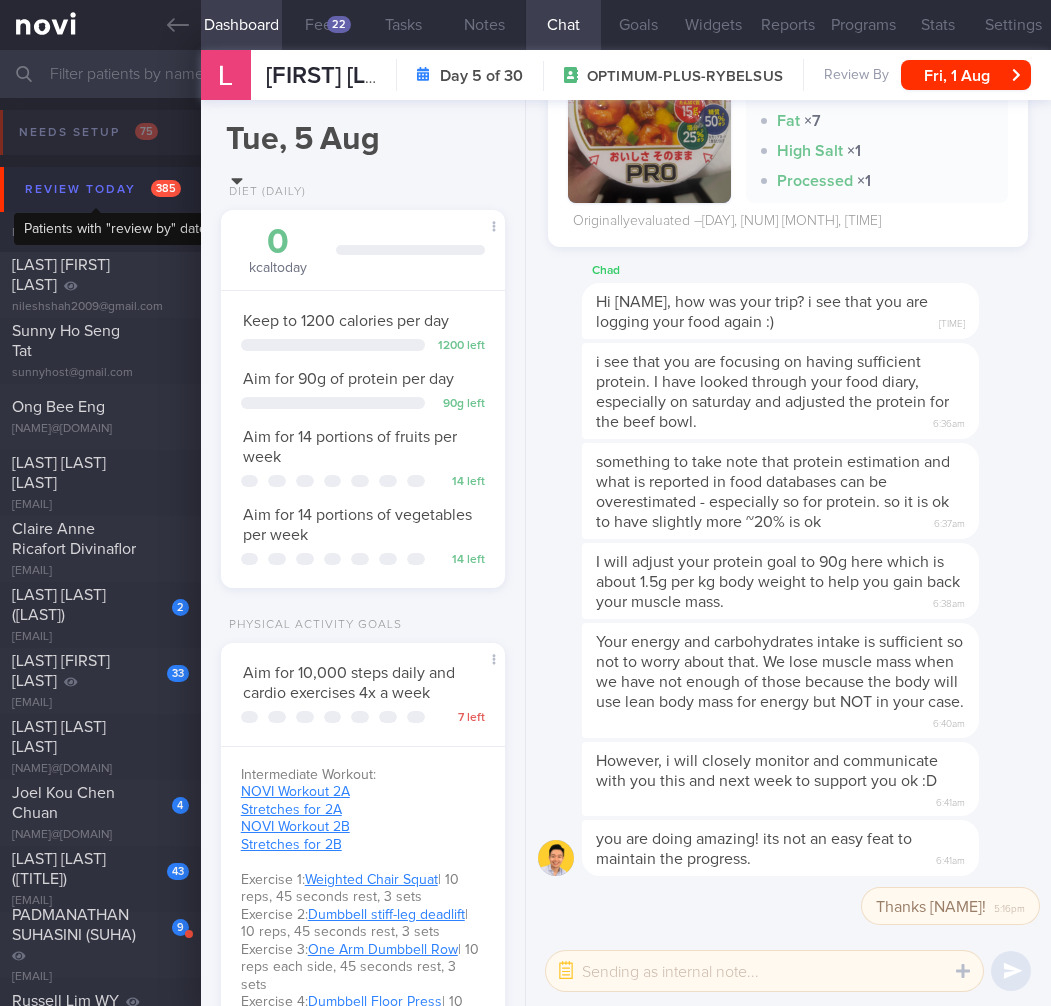 click on "Review today
385" at bounding box center [103, 189] 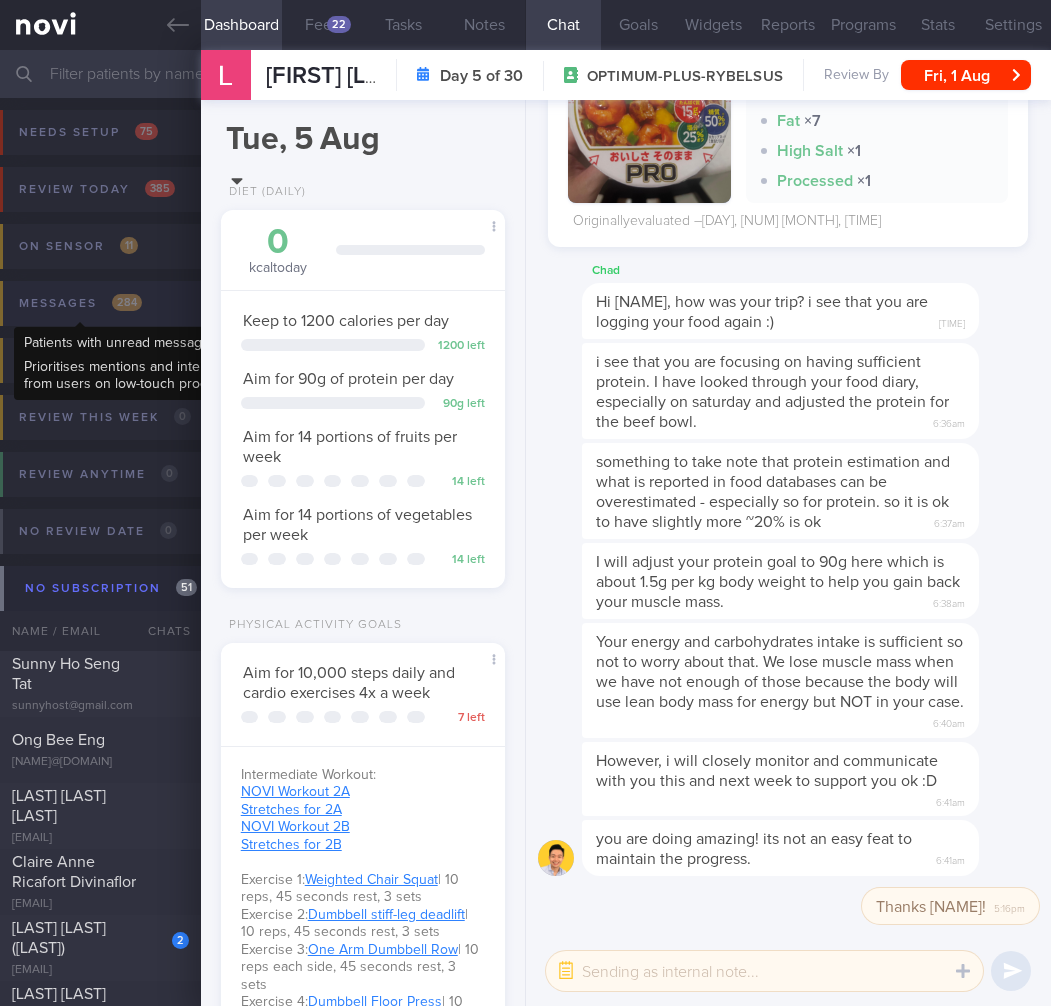 click on "284" at bounding box center (127, 302) 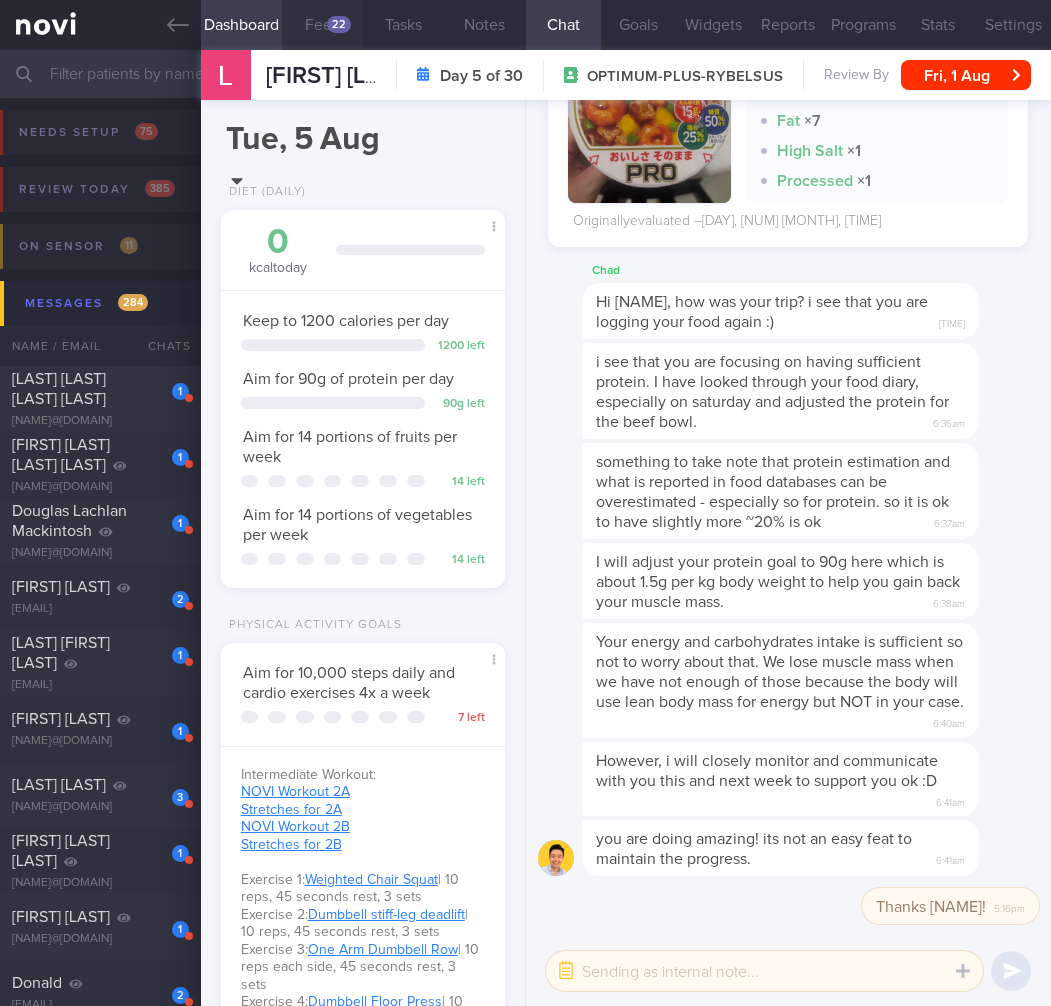 type 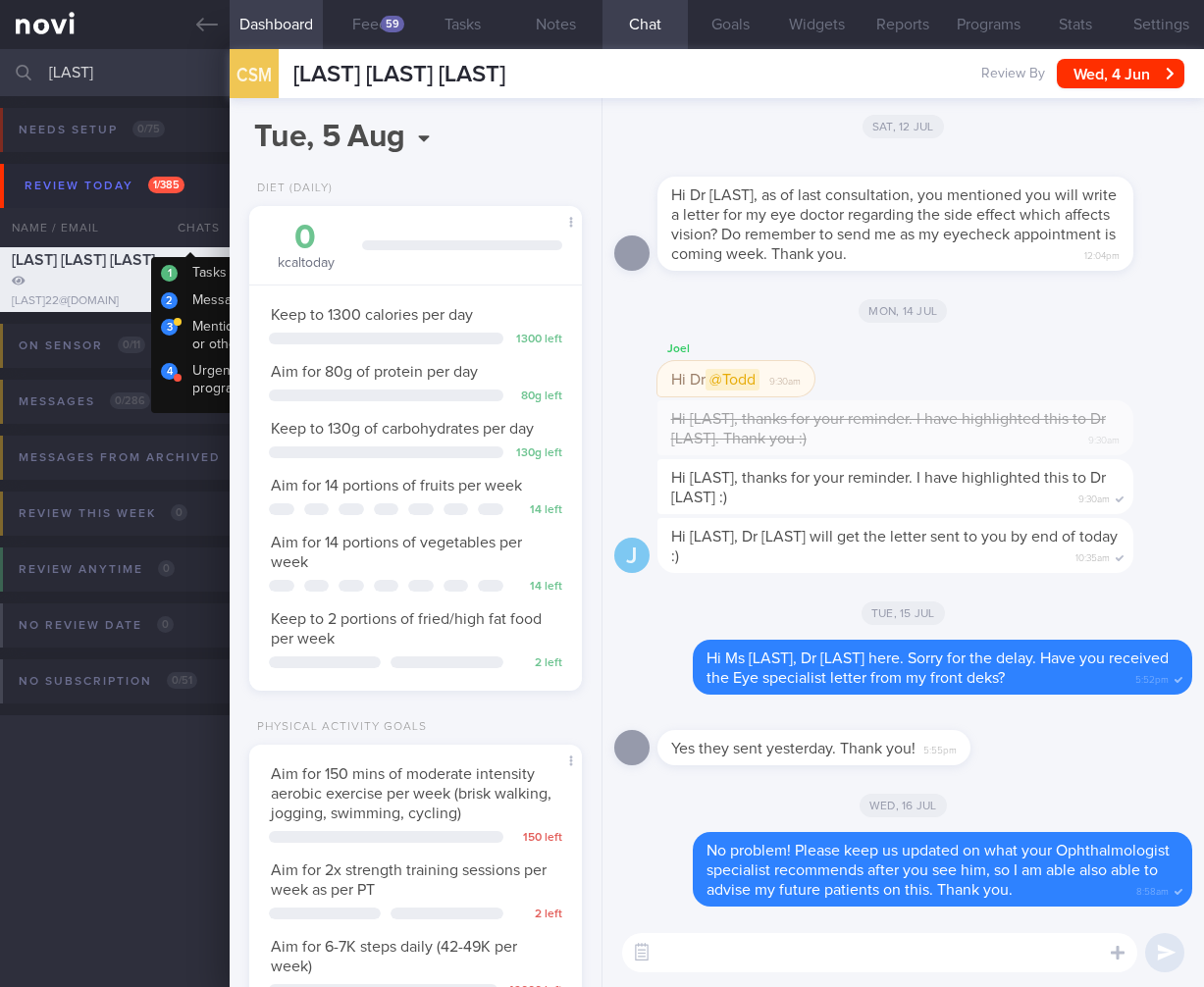 select on "5" 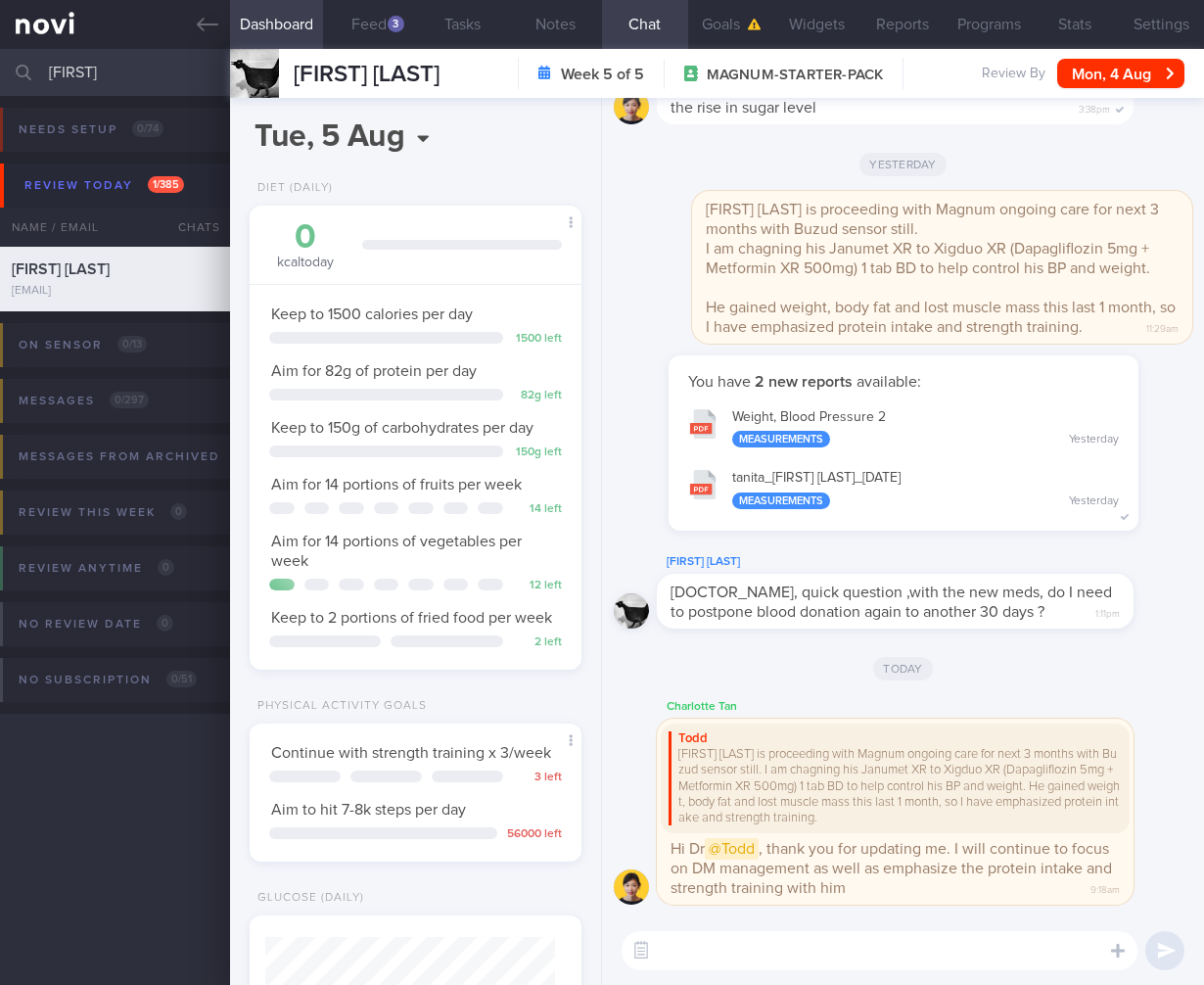 select on "7" 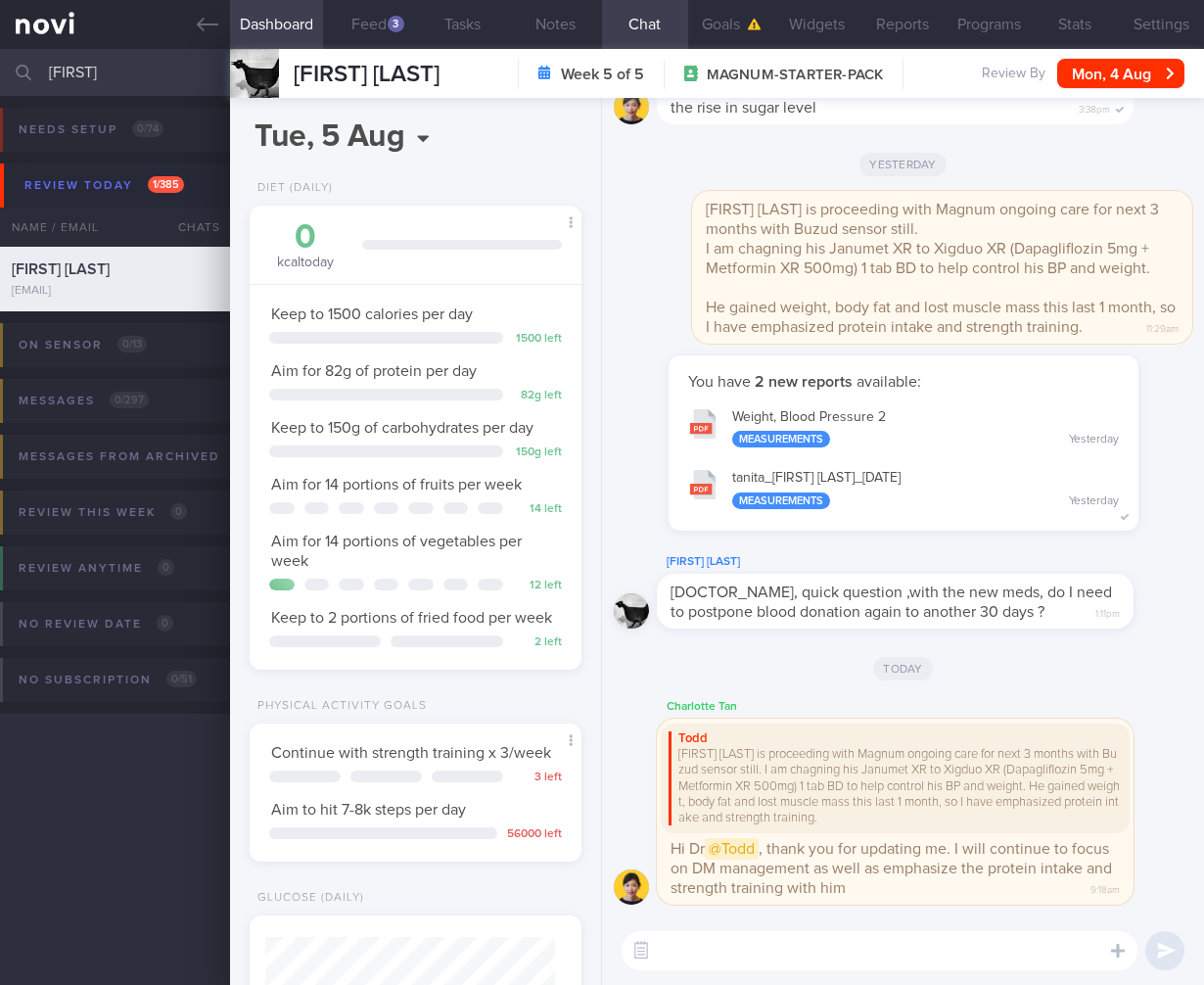 scroll, scrollTop: 683, scrollLeft: 0, axis: vertical 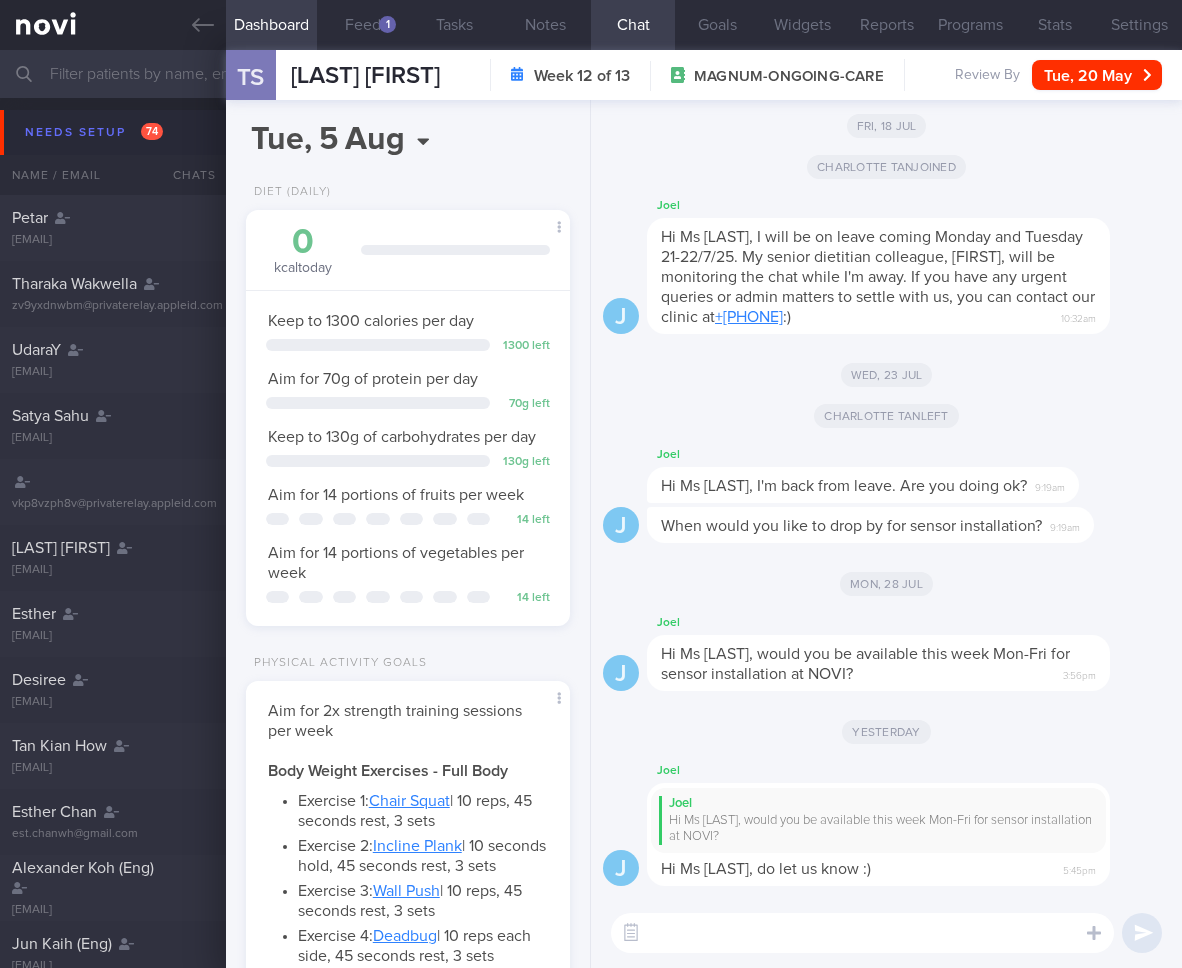 select on "4" 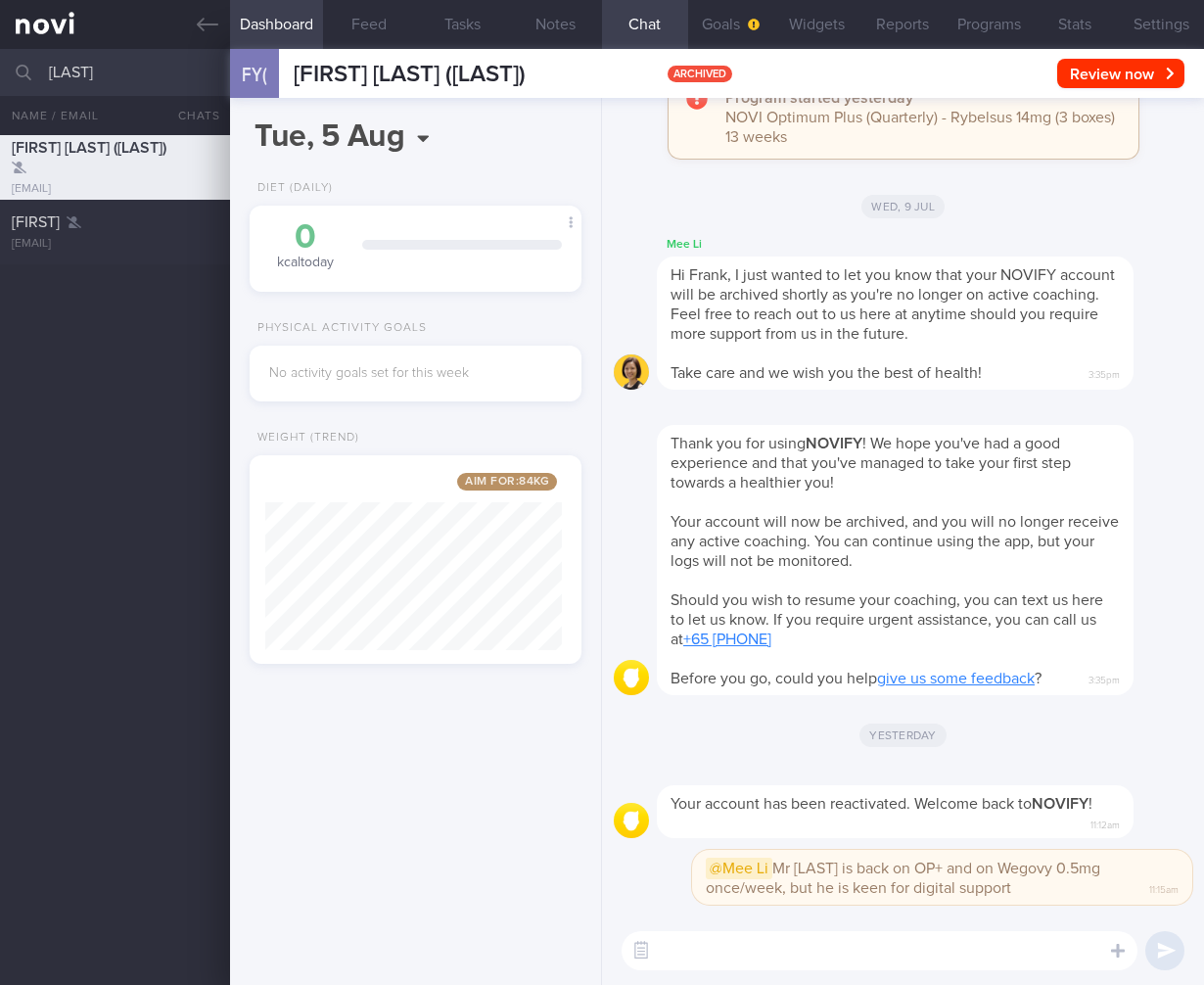 select on "7" 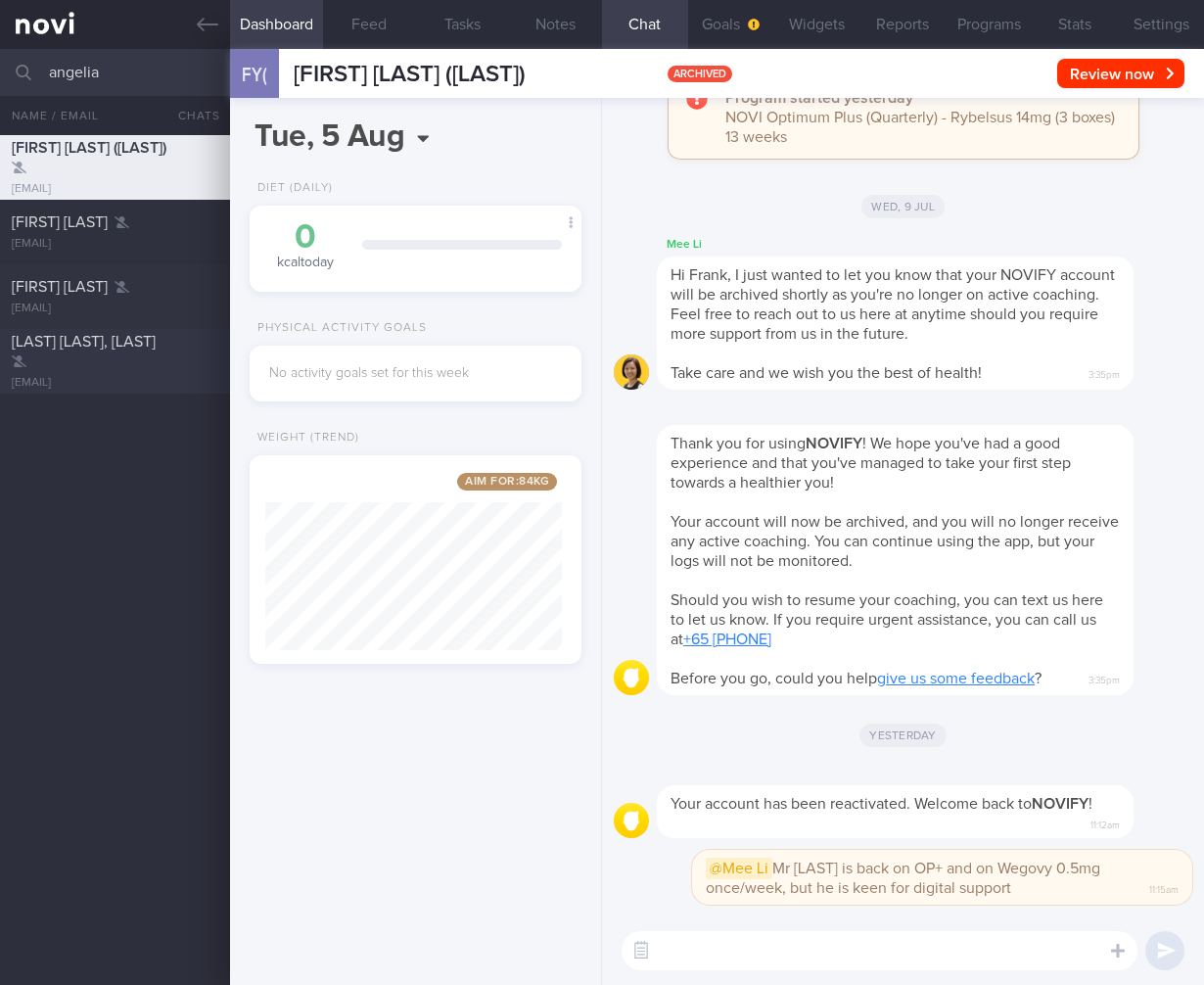 type on "angelia" 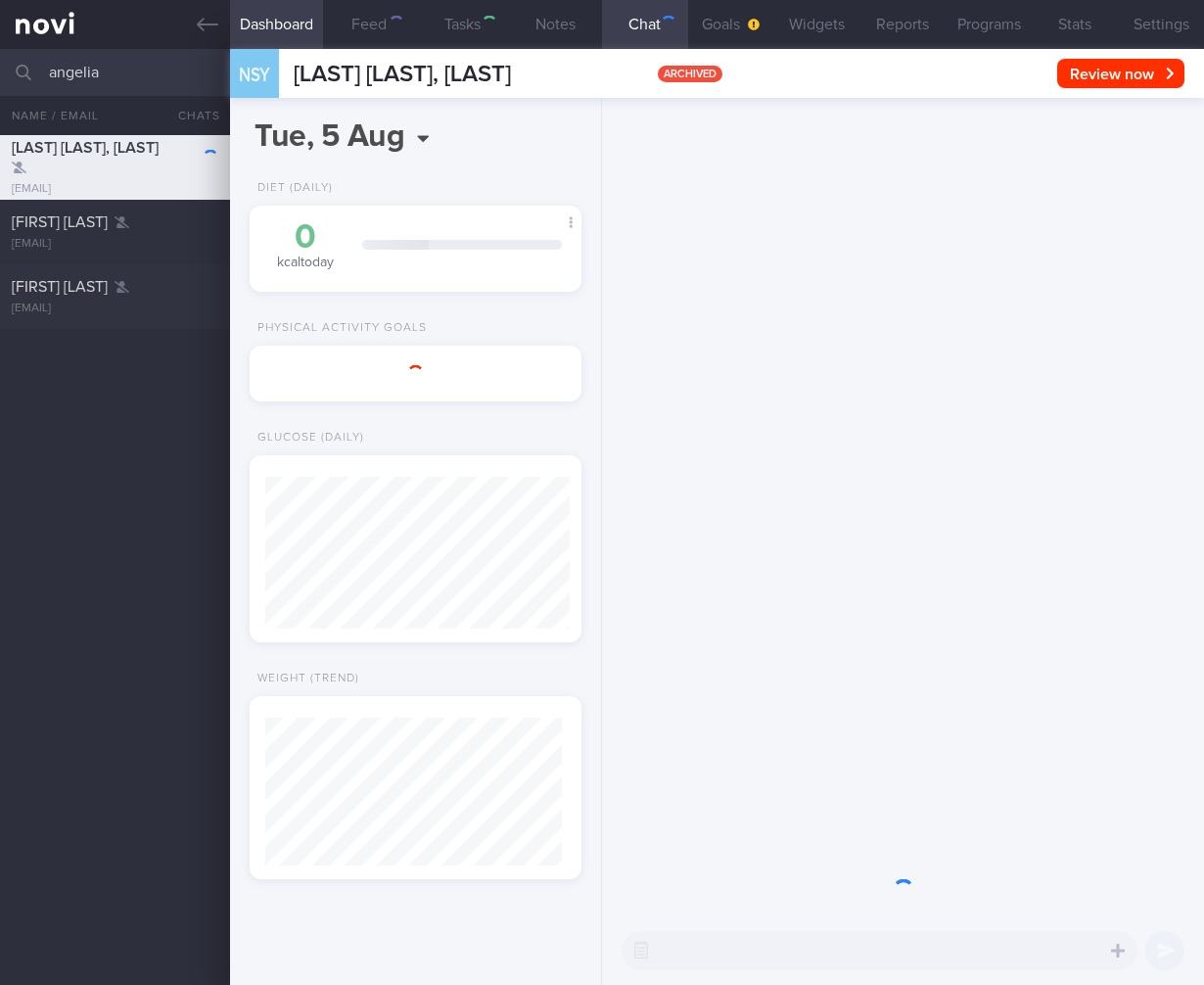 scroll, scrollTop: 978977, scrollLeft: 978565, axis: both 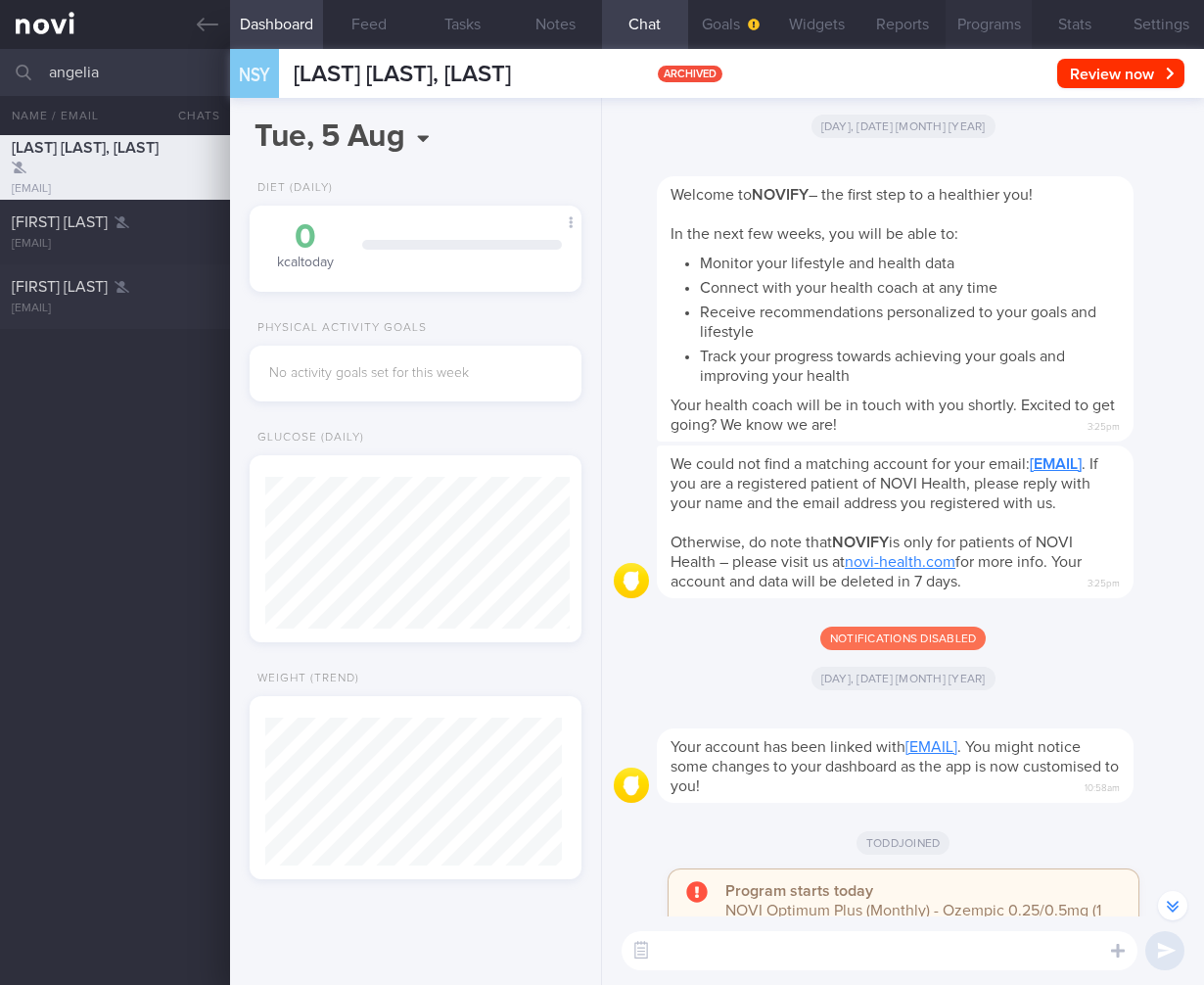 click on "Programs" at bounding box center (989, 24) 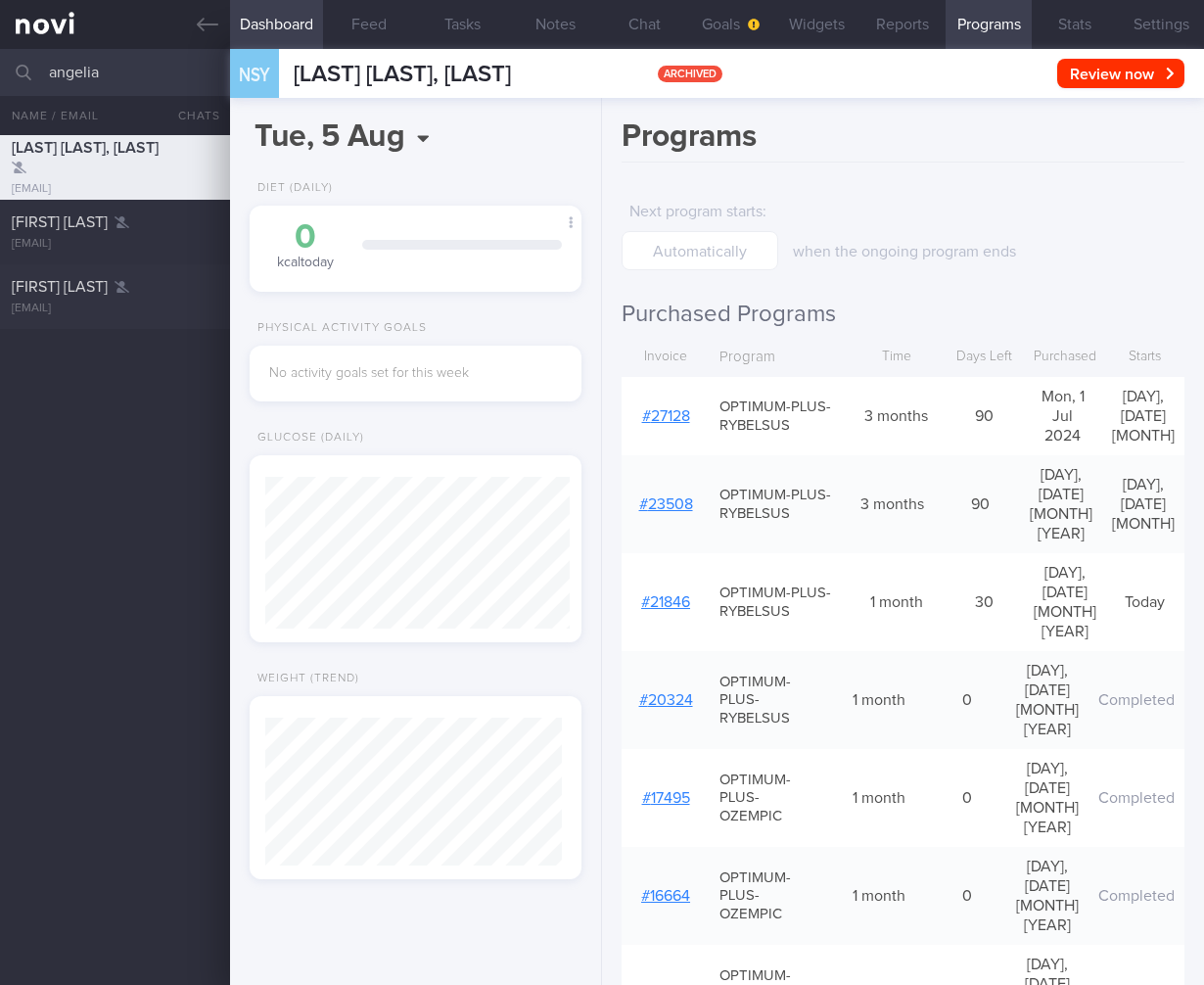 scroll, scrollTop: 290, scrollLeft: 0, axis: vertical 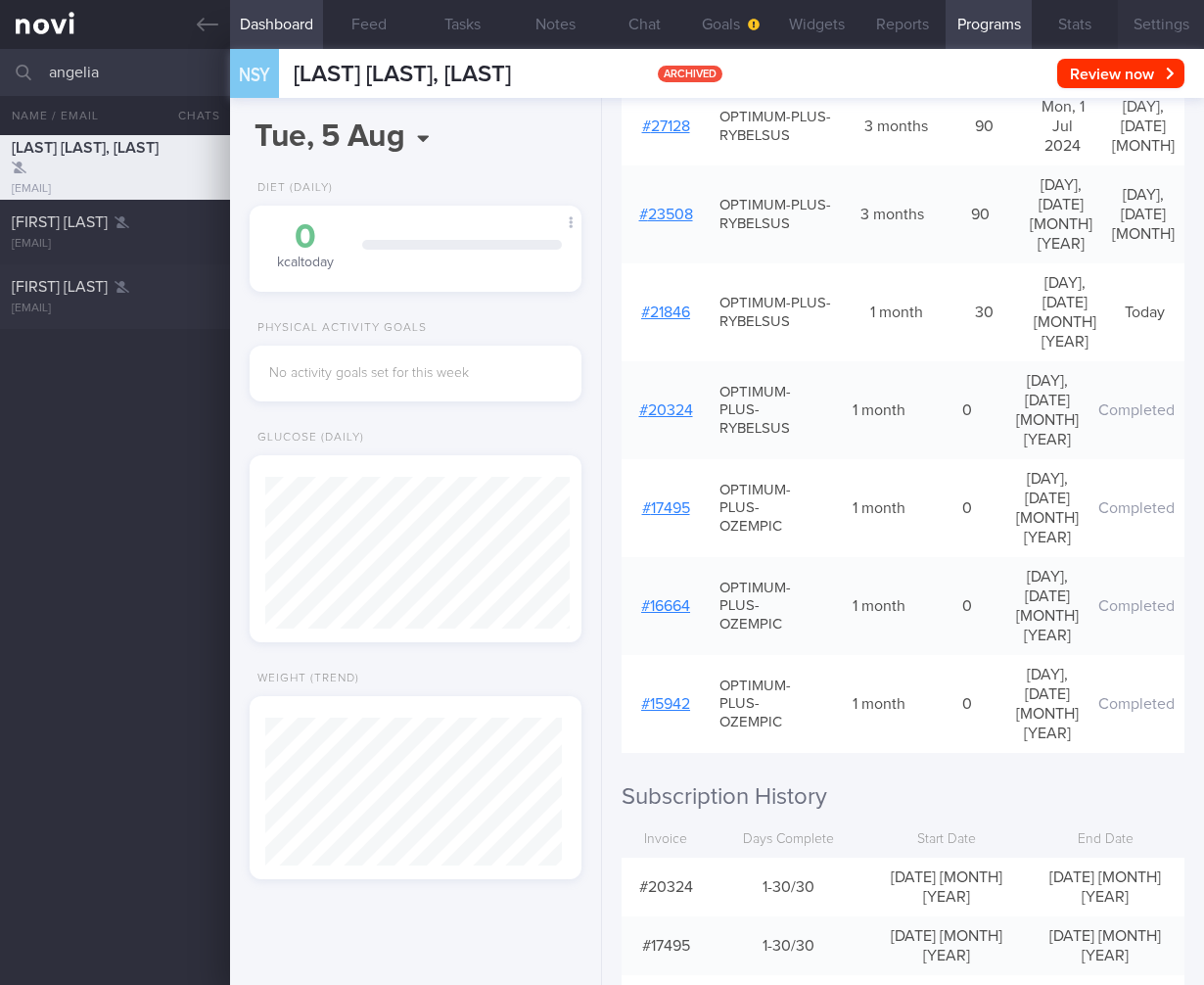 click on "Settings" at bounding box center (1161, 24) 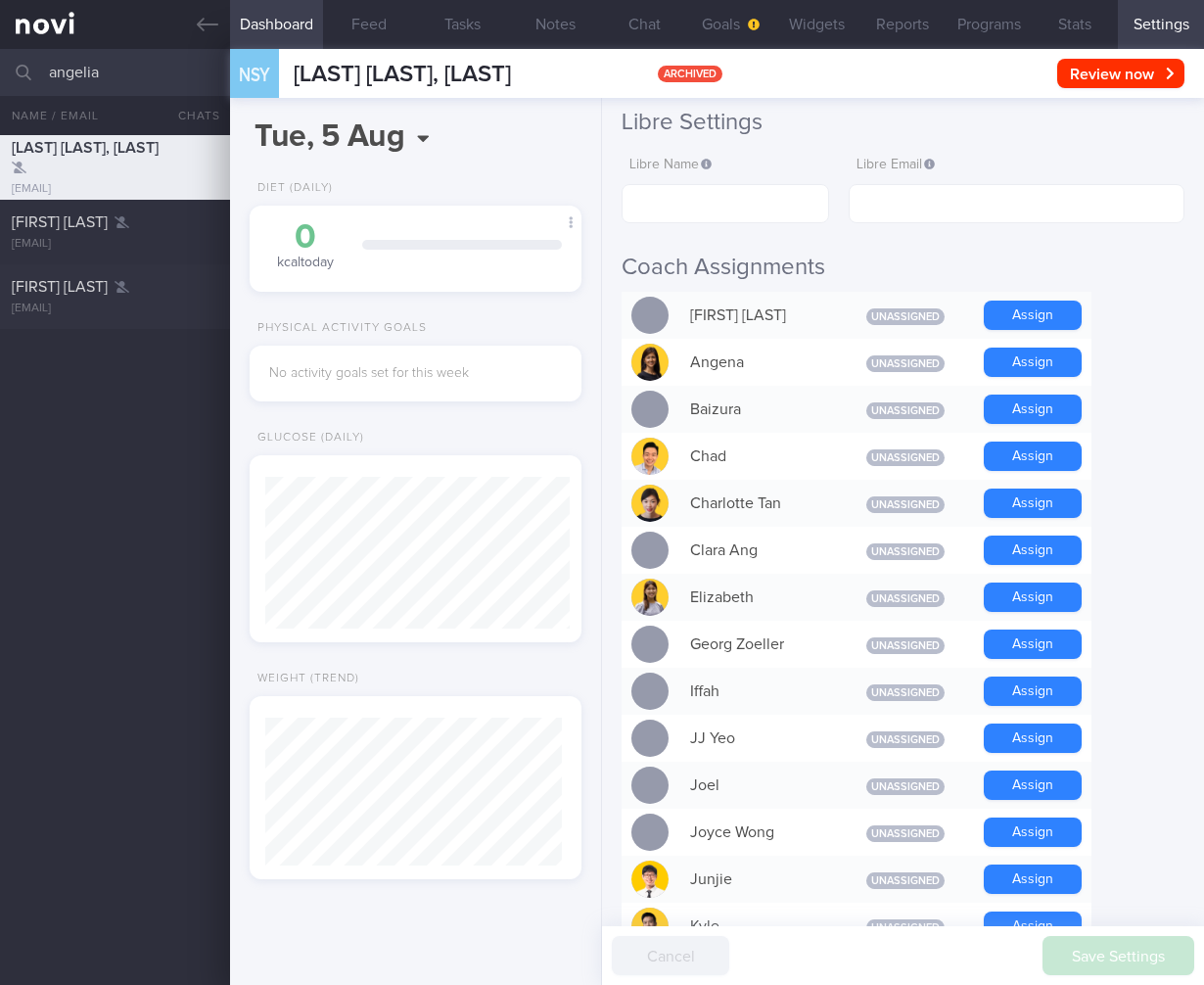 scroll, scrollTop: 230, scrollLeft: 0, axis: vertical 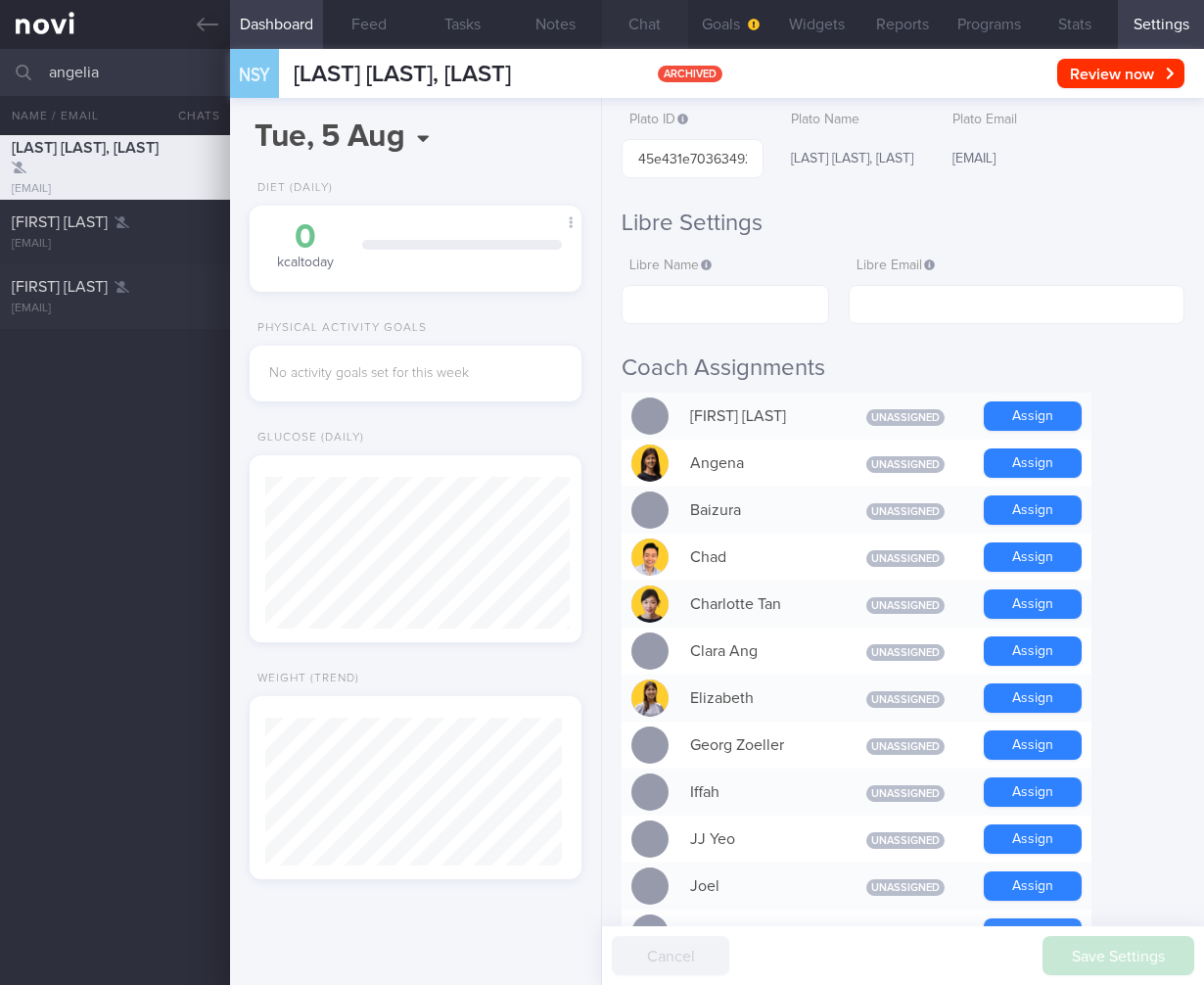 click on "Chat" at bounding box center [645, 24] 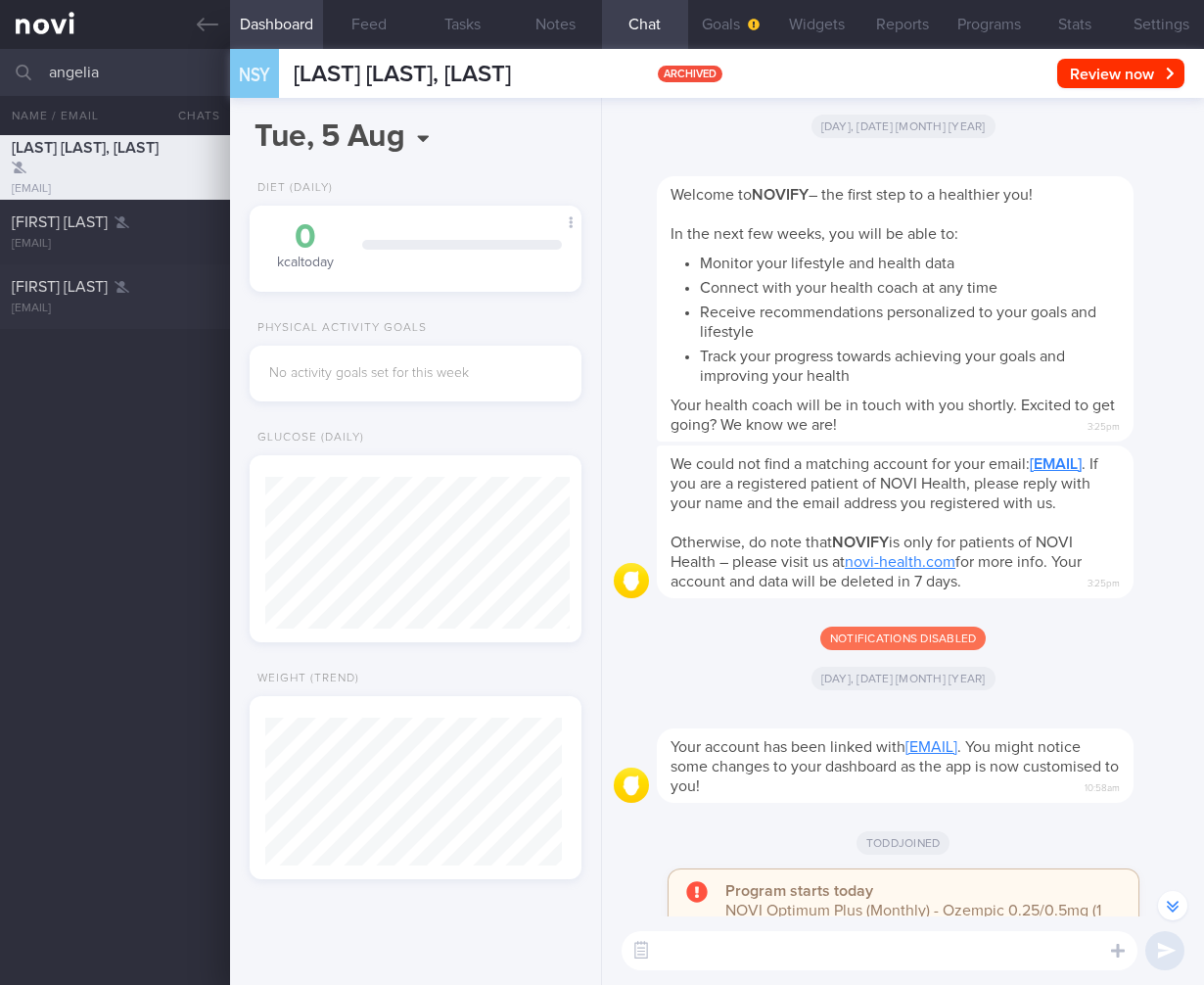 type 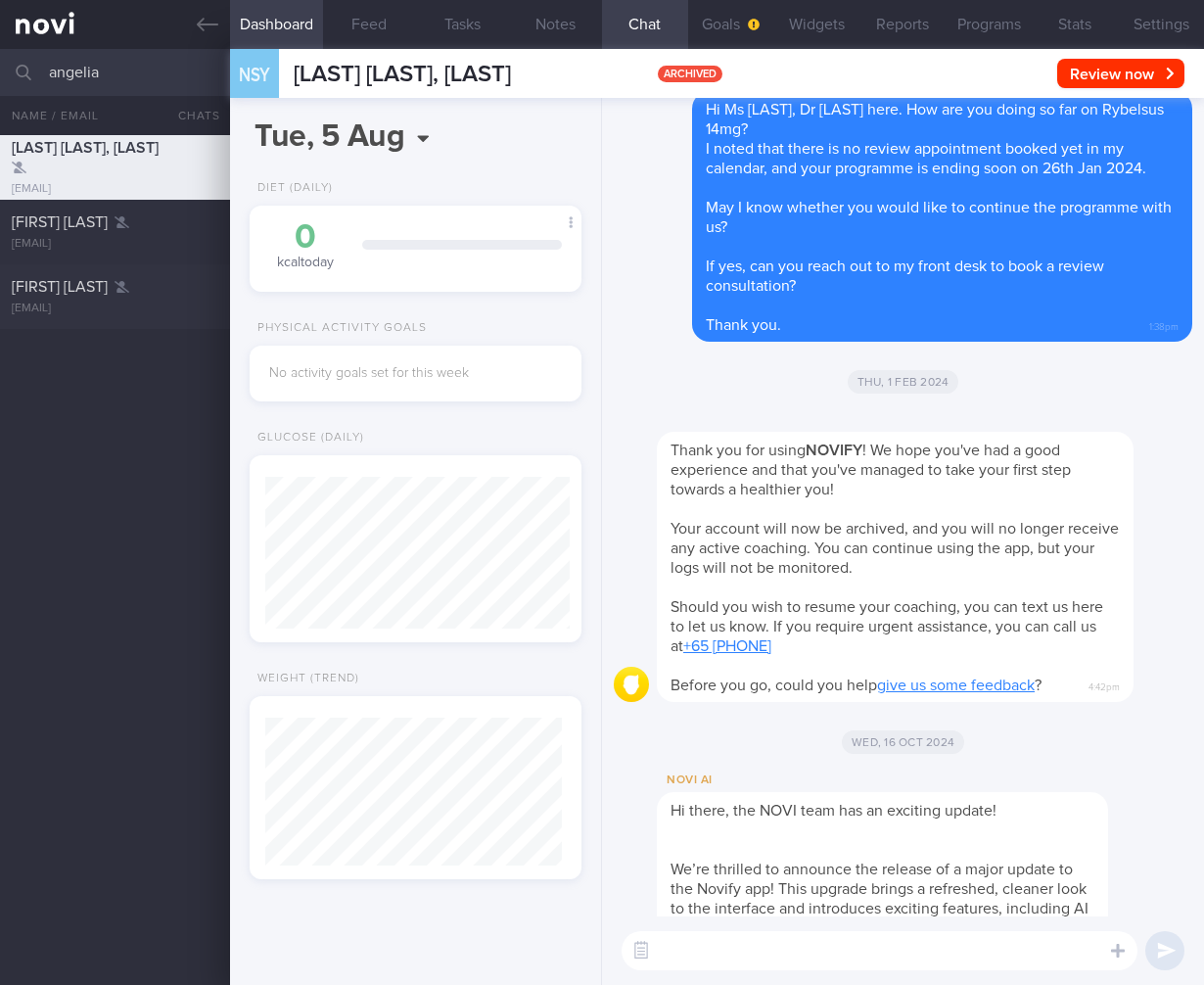 scroll, scrollTop: 0, scrollLeft: 0, axis: both 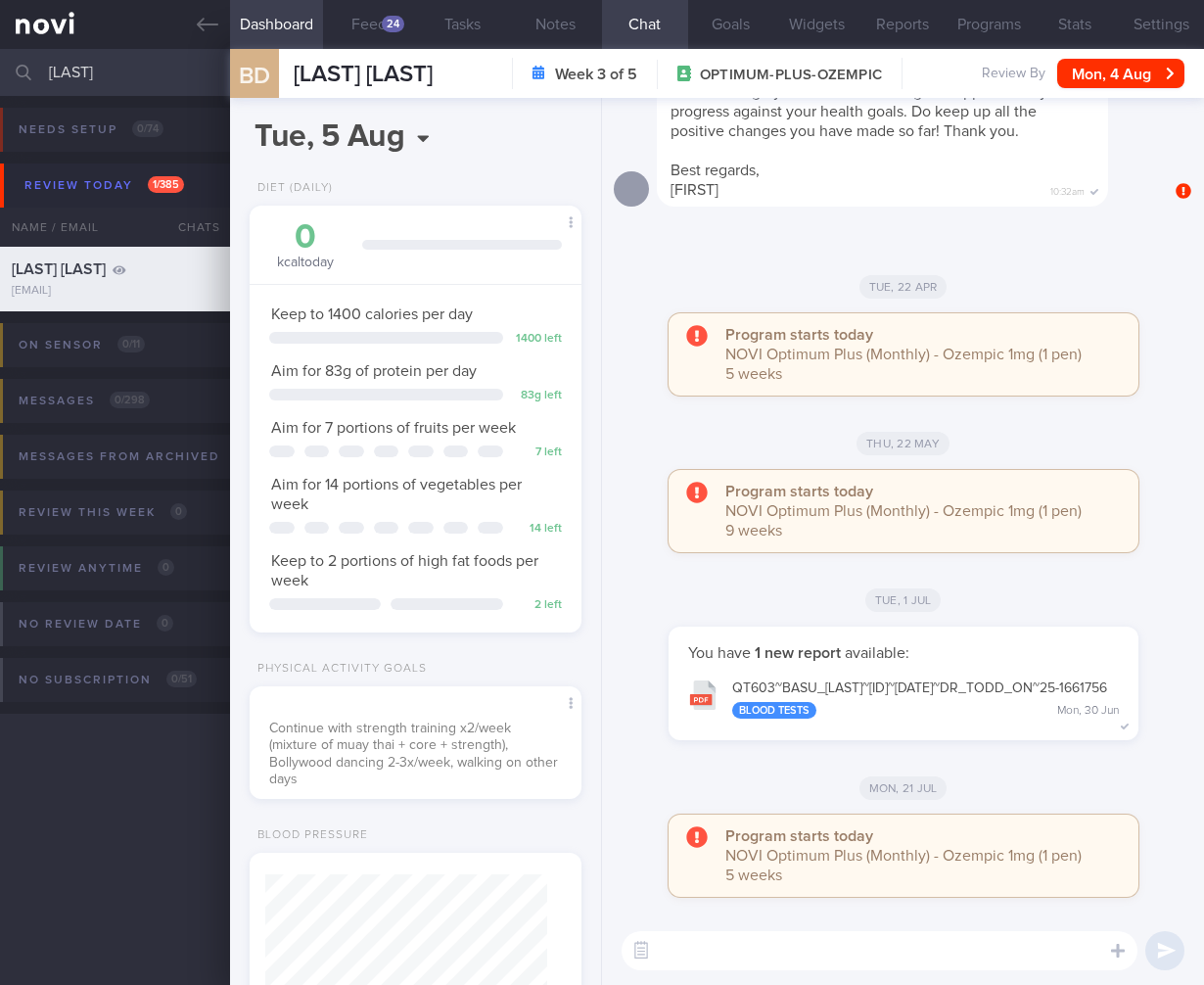 select on "7" 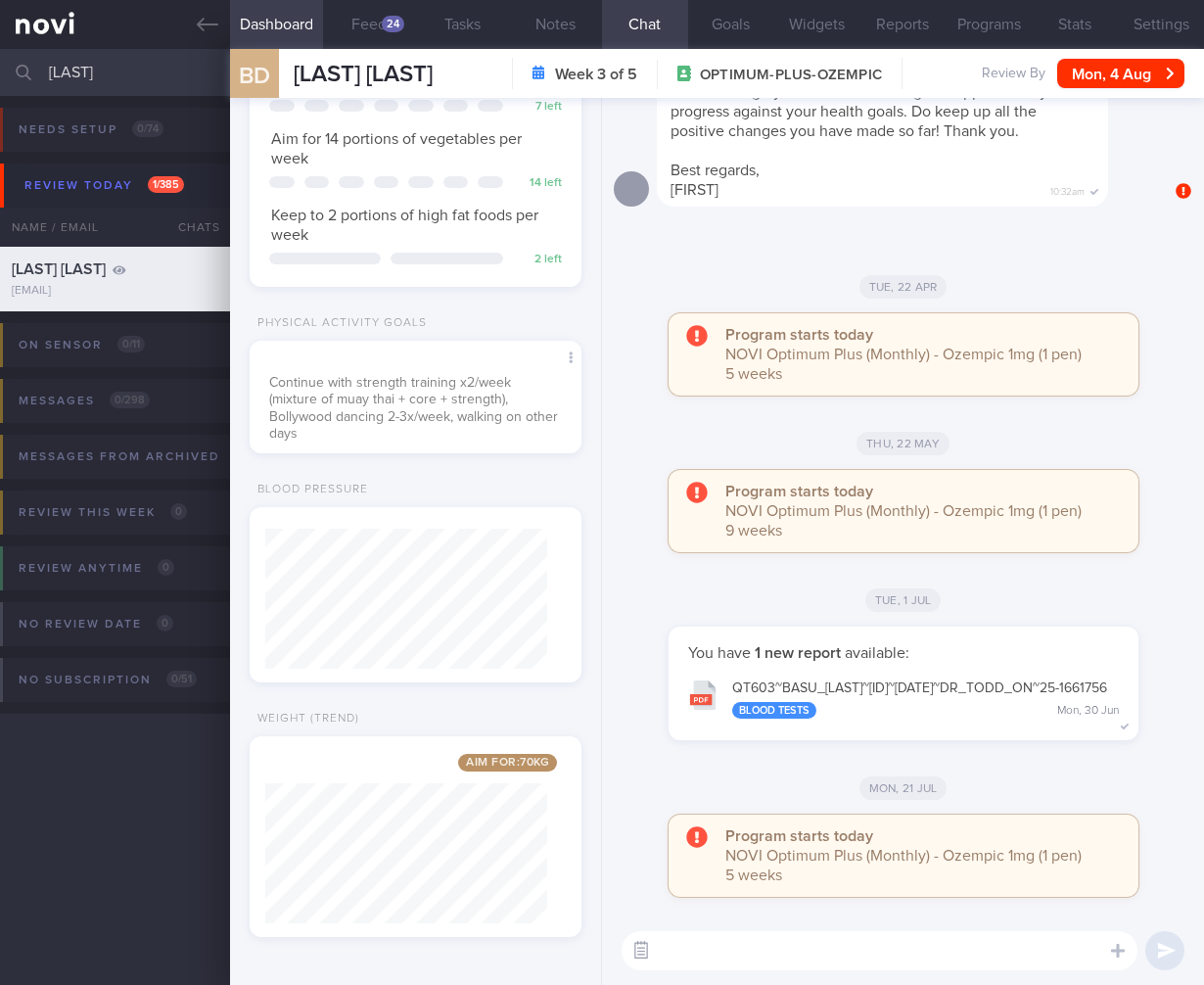 click at bounding box center (641, 951) 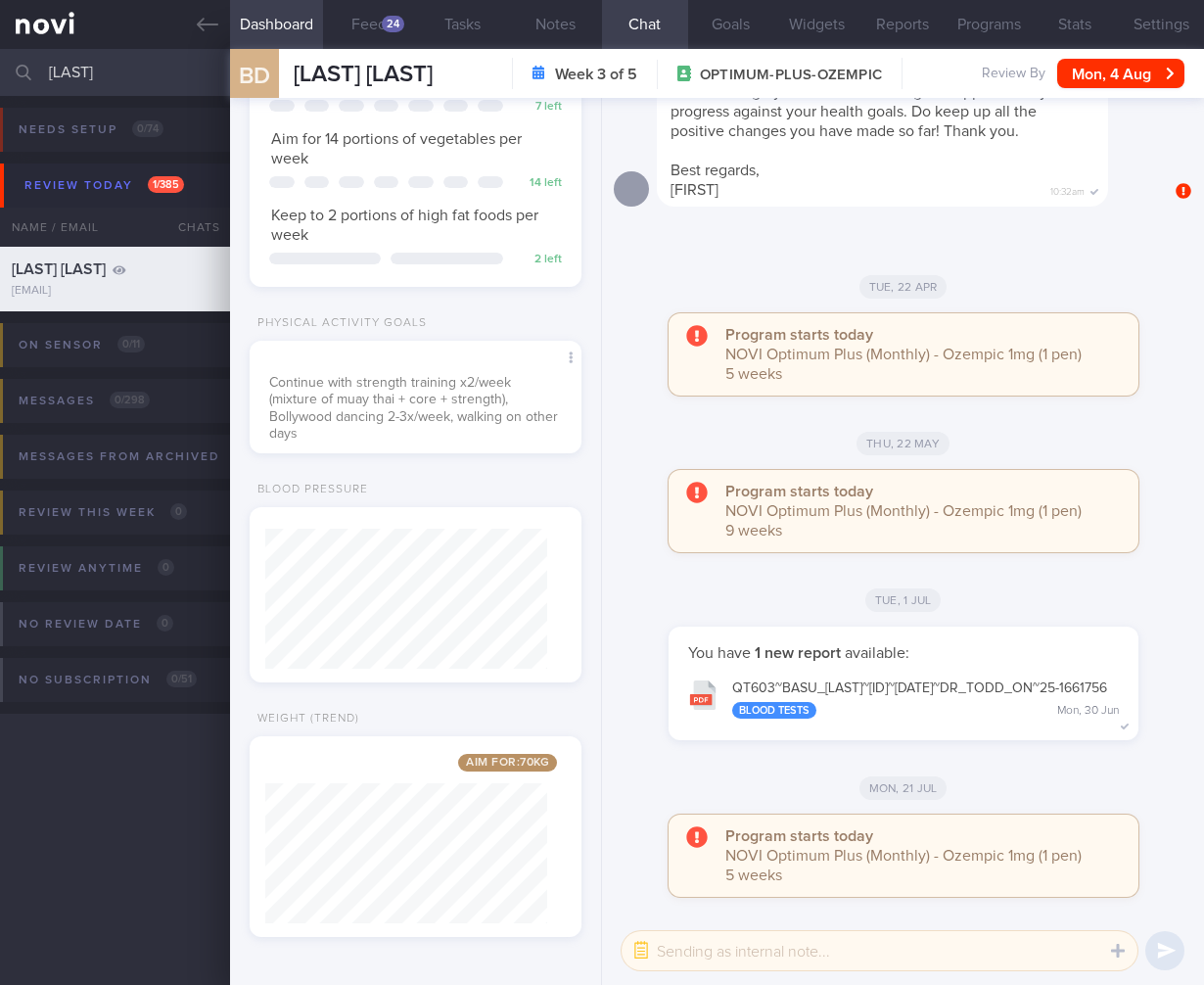 click at bounding box center (879, 951) 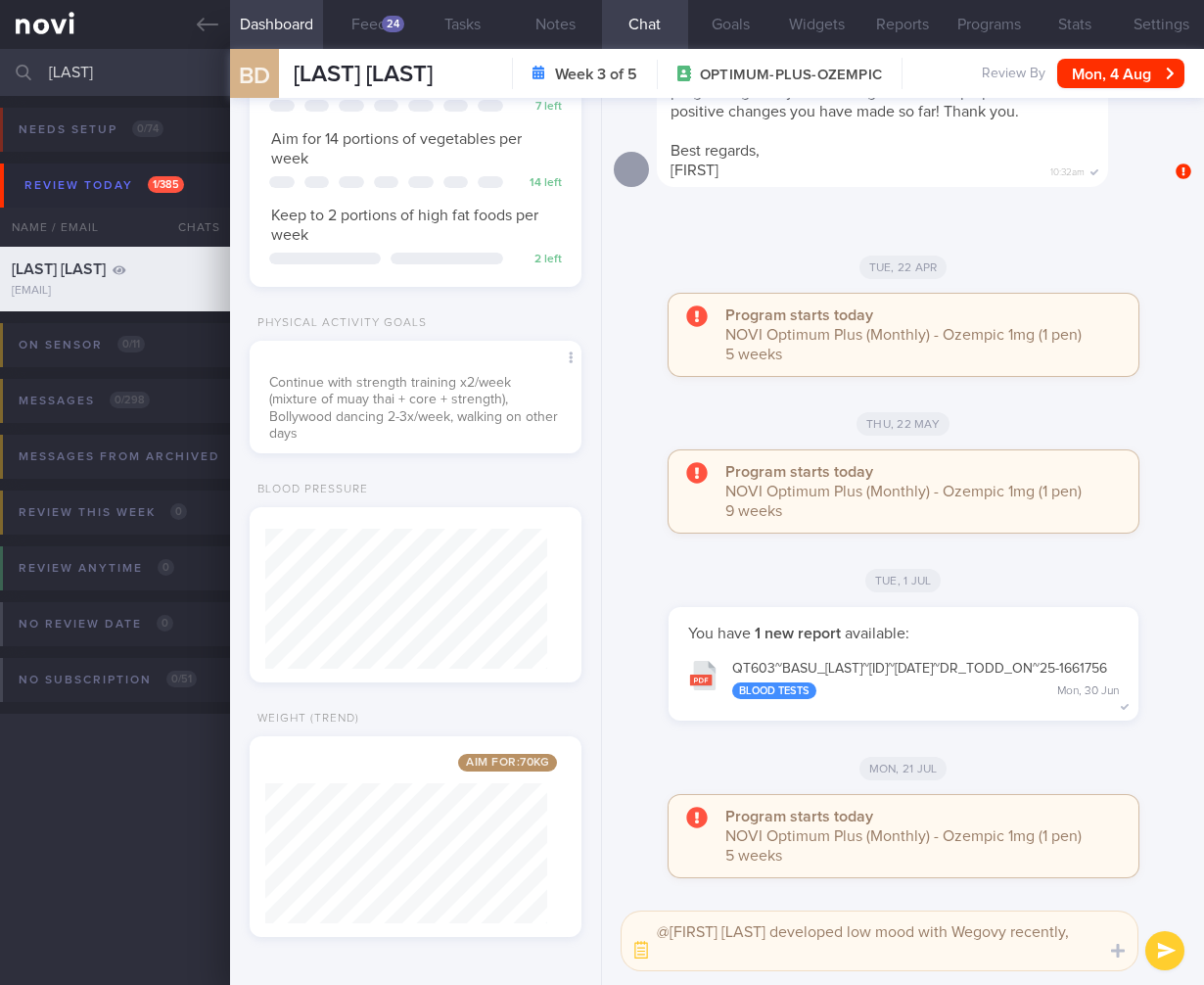scroll, scrollTop: 0, scrollLeft: 0, axis: both 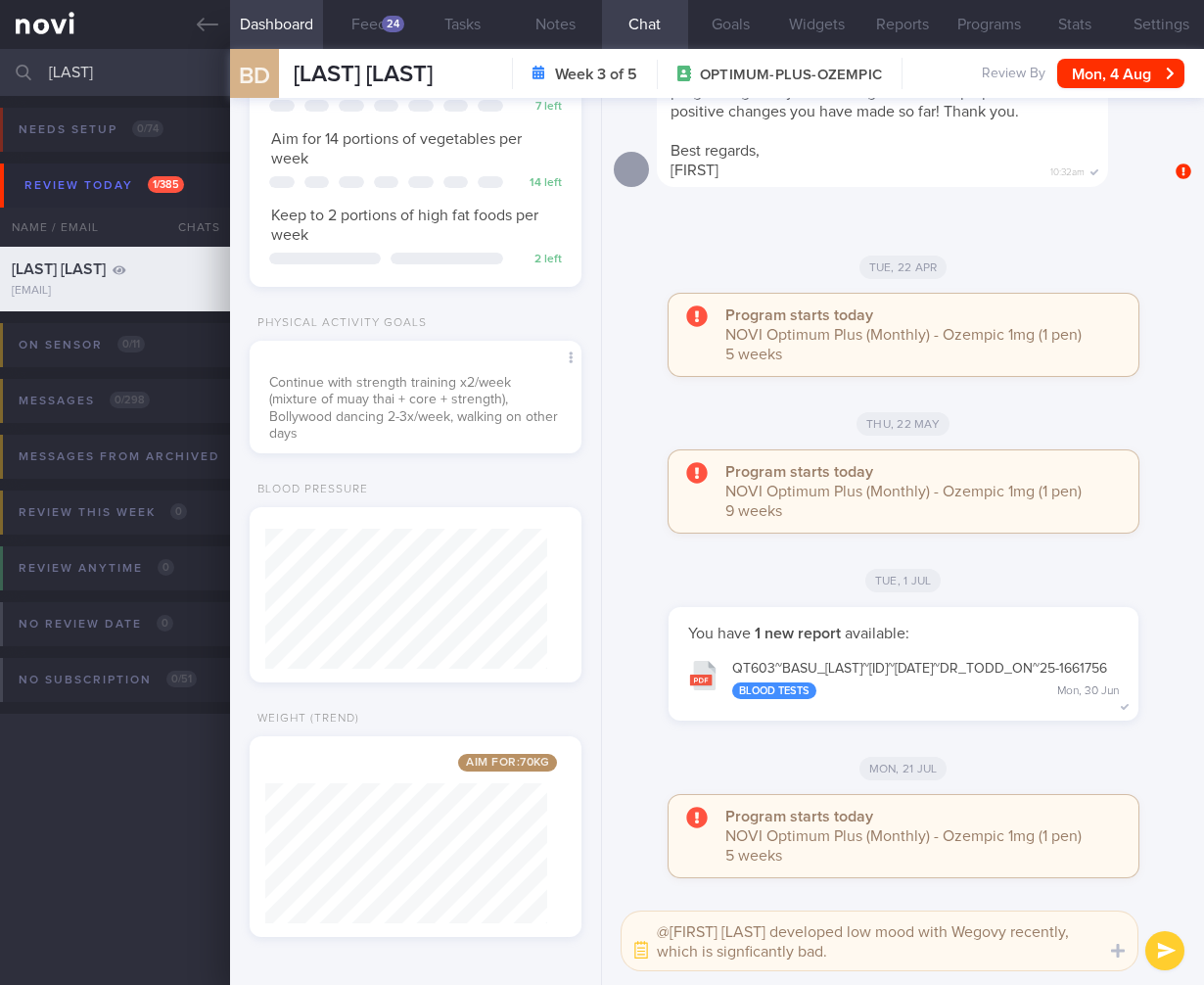 drag, startPoint x: 949, startPoint y: 932, endPoint x: 714, endPoint y: 957, distance: 236.32605 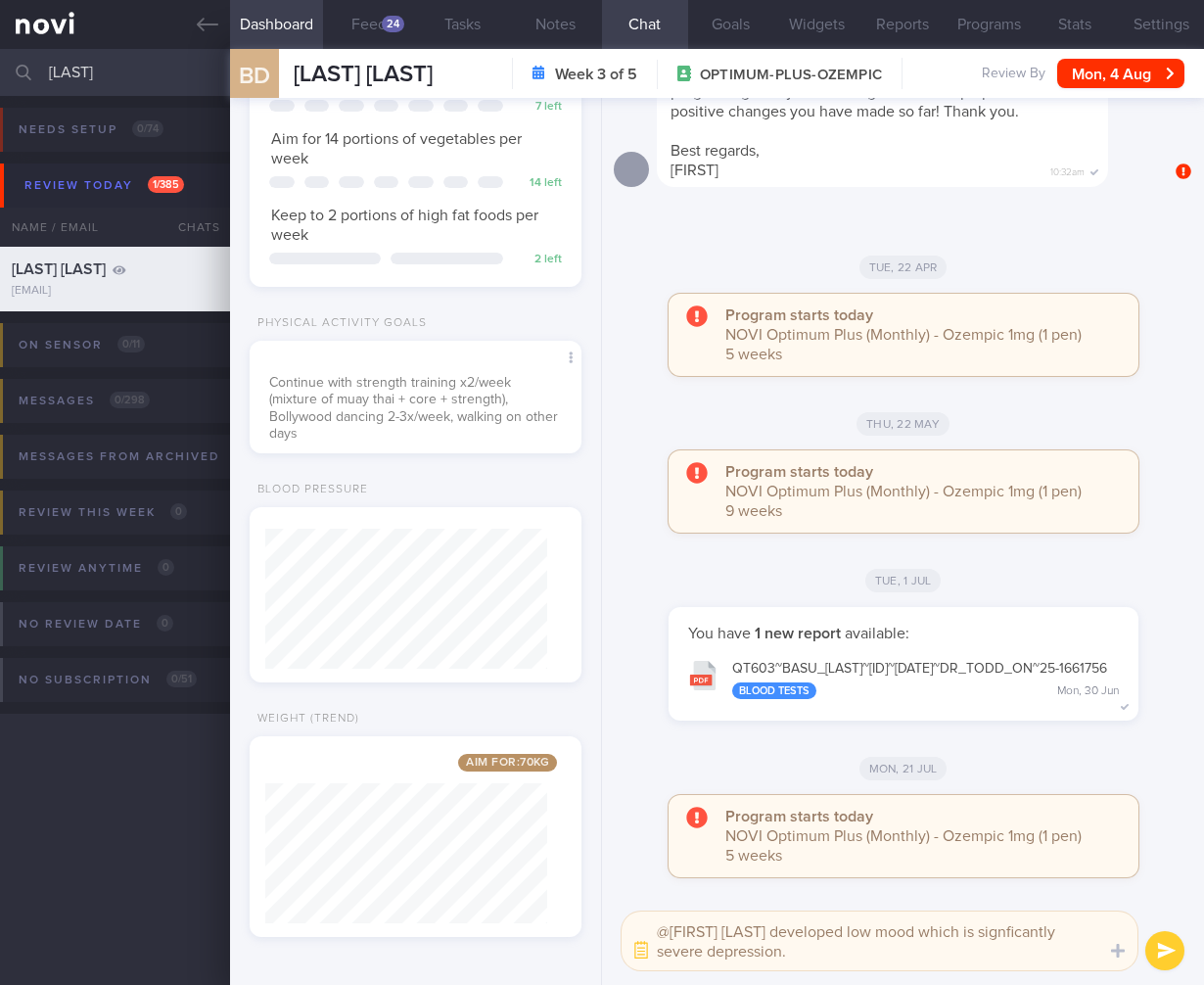 scroll, scrollTop: 0, scrollLeft: 0, axis: both 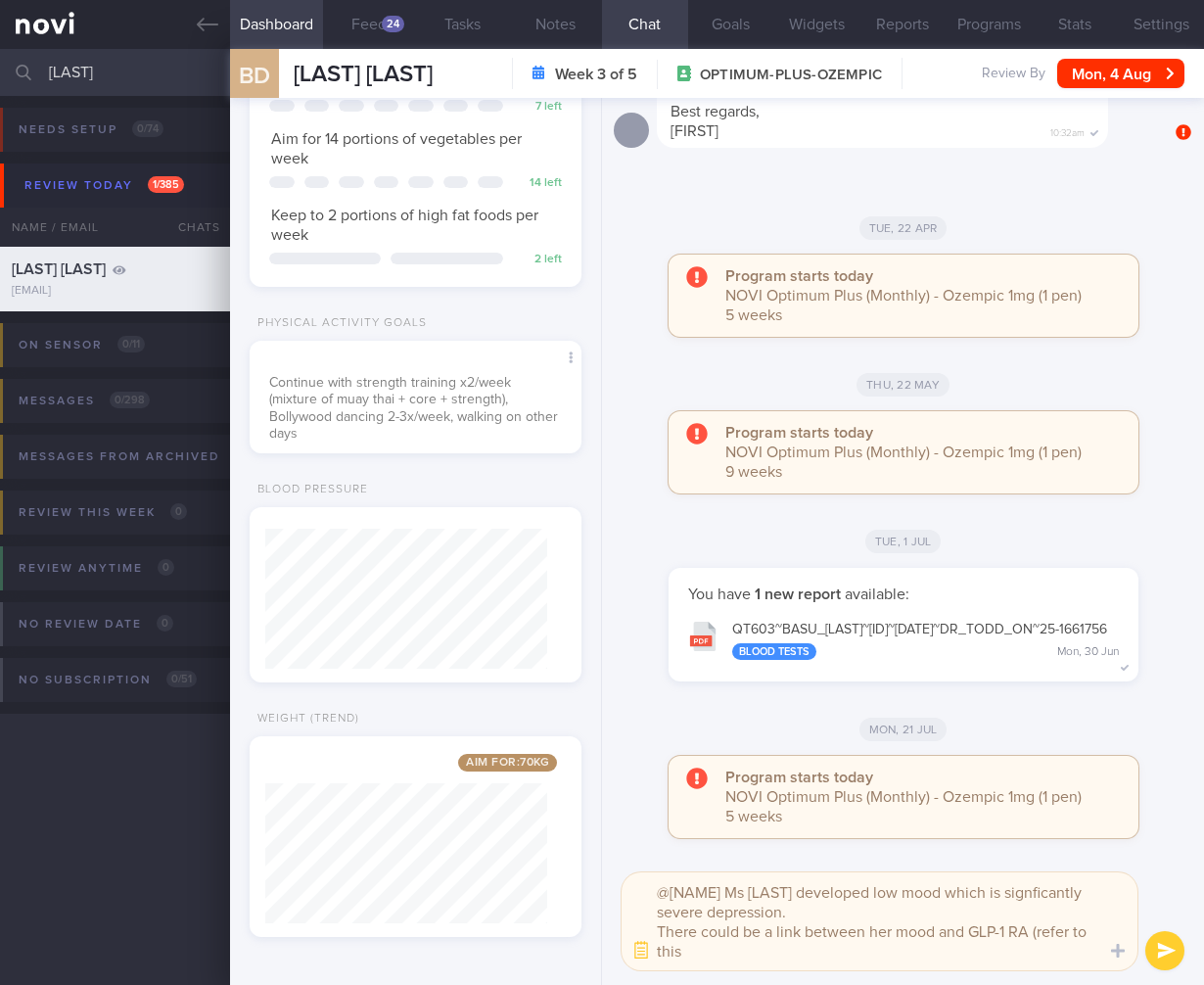 paste on "https://www.hsa.gov.sg/announcements/safety-alert/hsa-is-assessing-the-potential-risk-of-suicidal-thoughts-and-self-harm-with-glucagon-like-peptide-1-receptor-agonists-(glp-1-ra)" 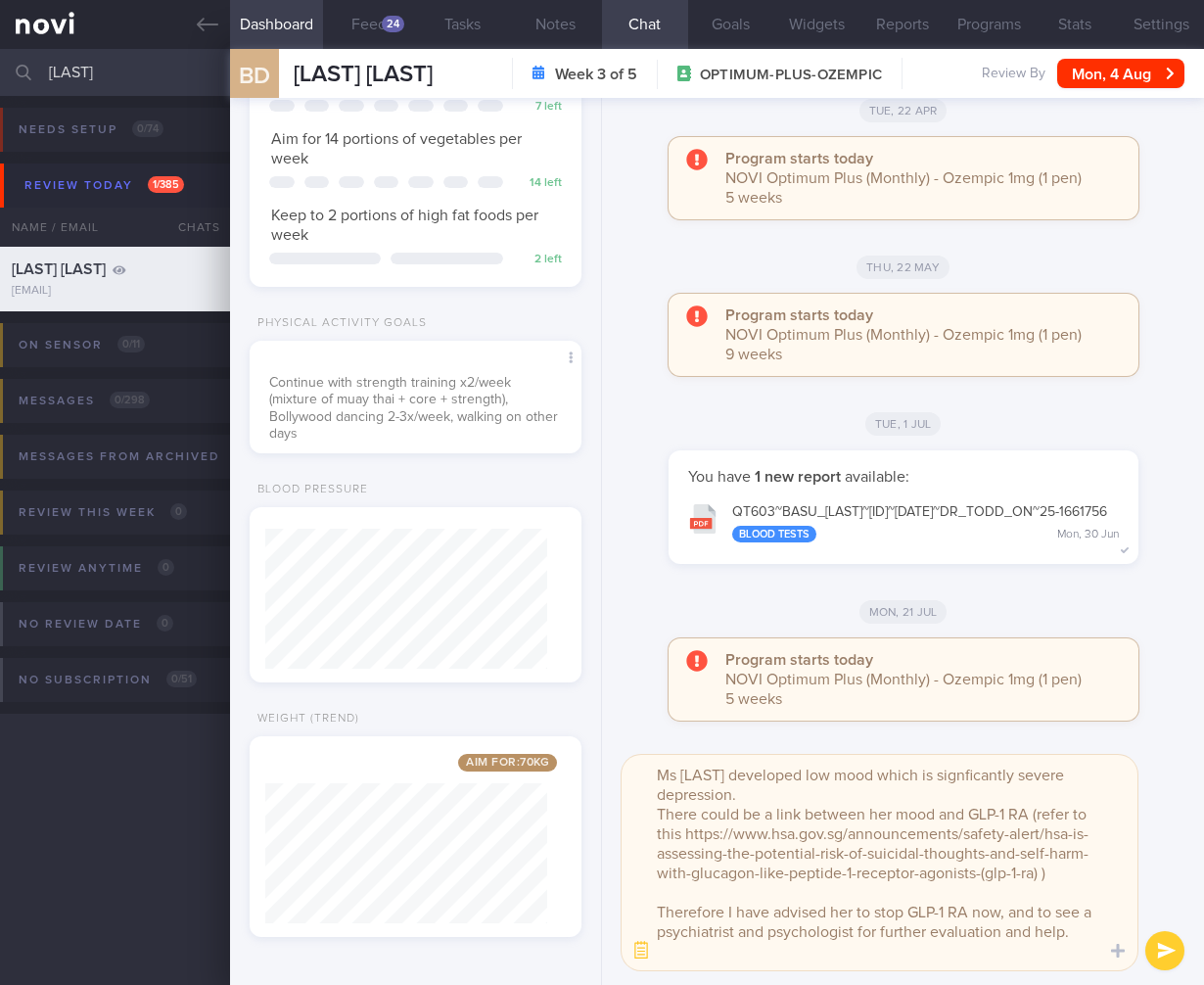 scroll, scrollTop: 20, scrollLeft: 0, axis: vertical 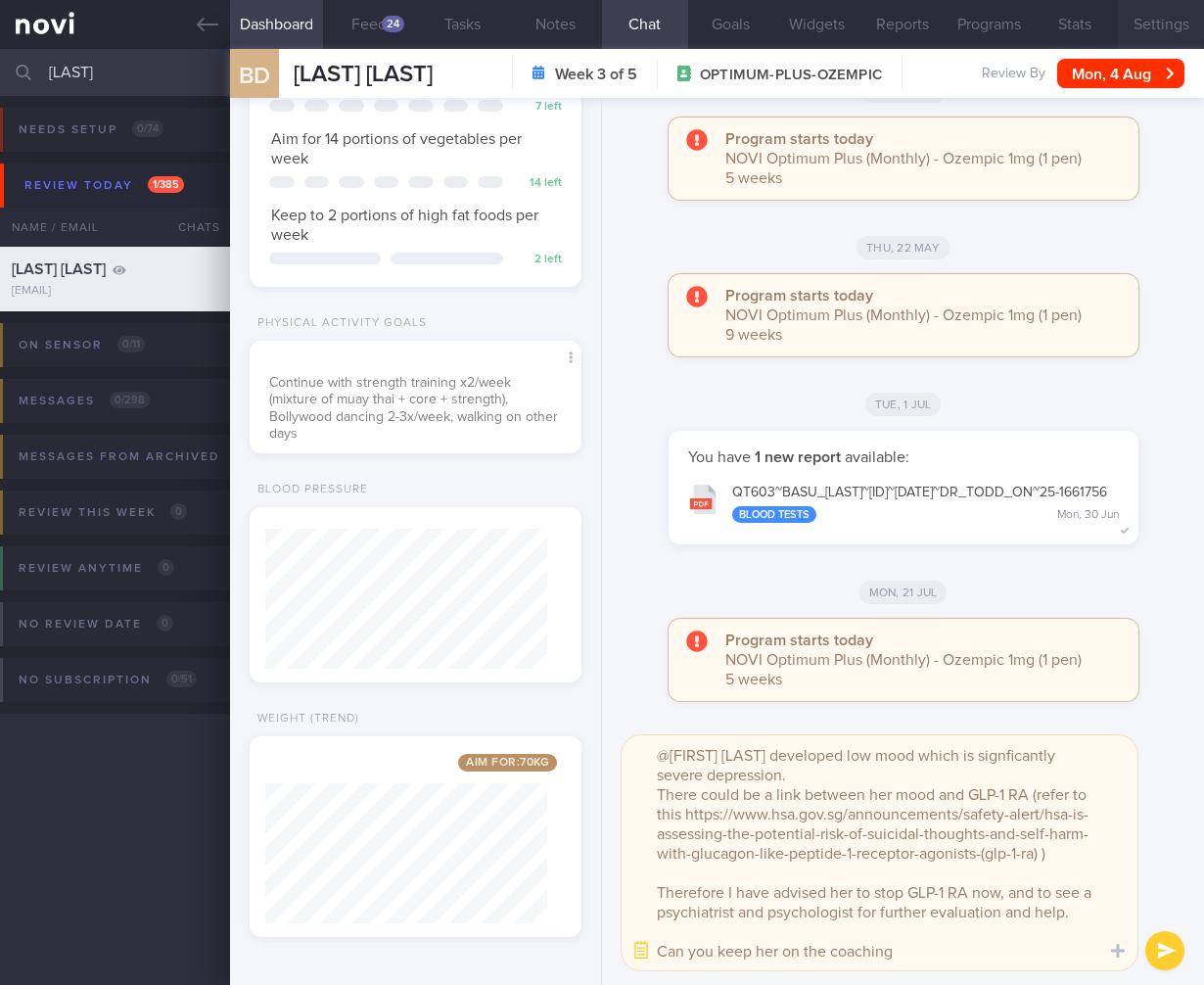 click on "Settings" at bounding box center (1161, 24) 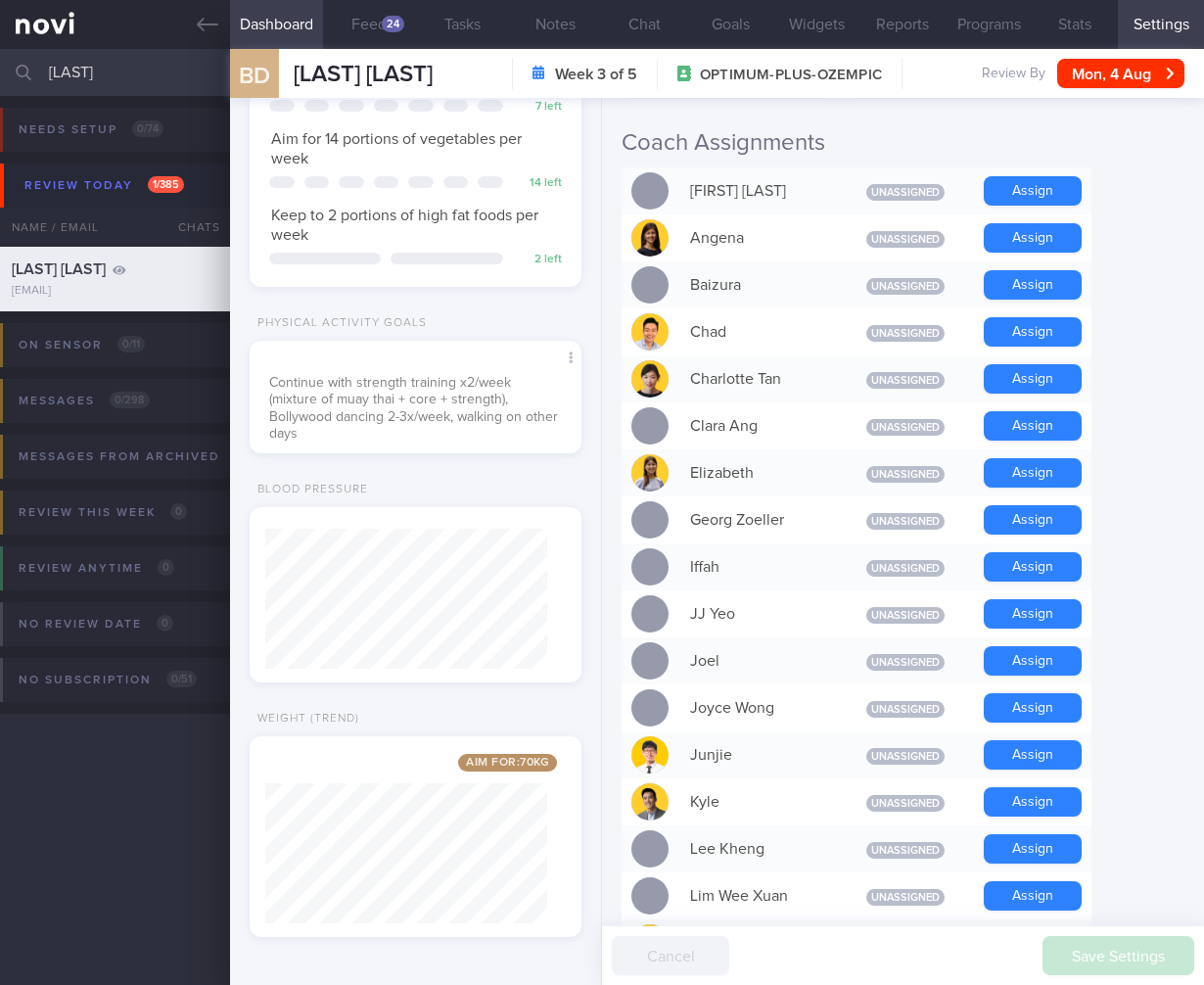 scroll, scrollTop: 272, scrollLeft: 0, axis: vertical 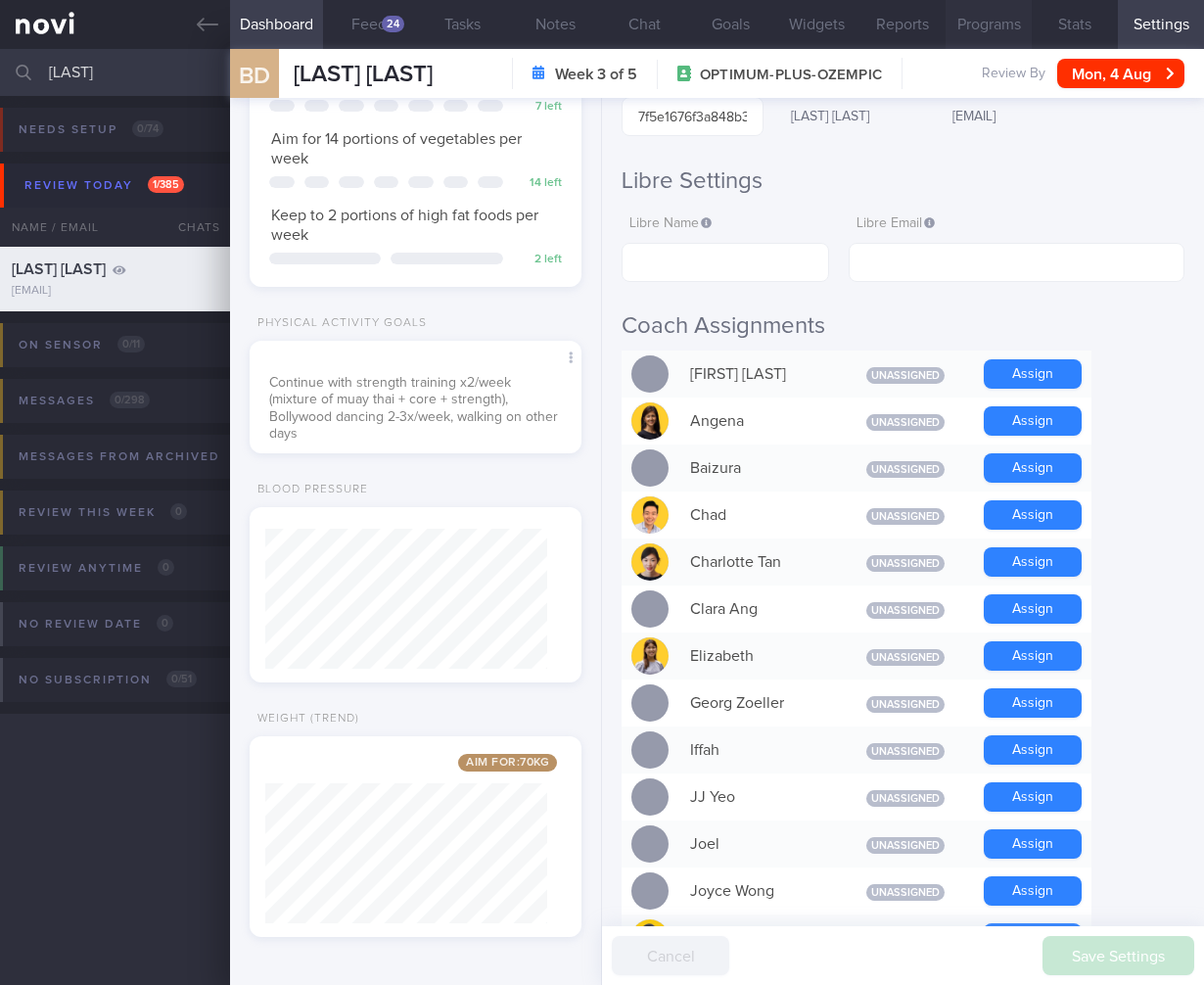 click on "Programs" at bounding box center [989, 24] 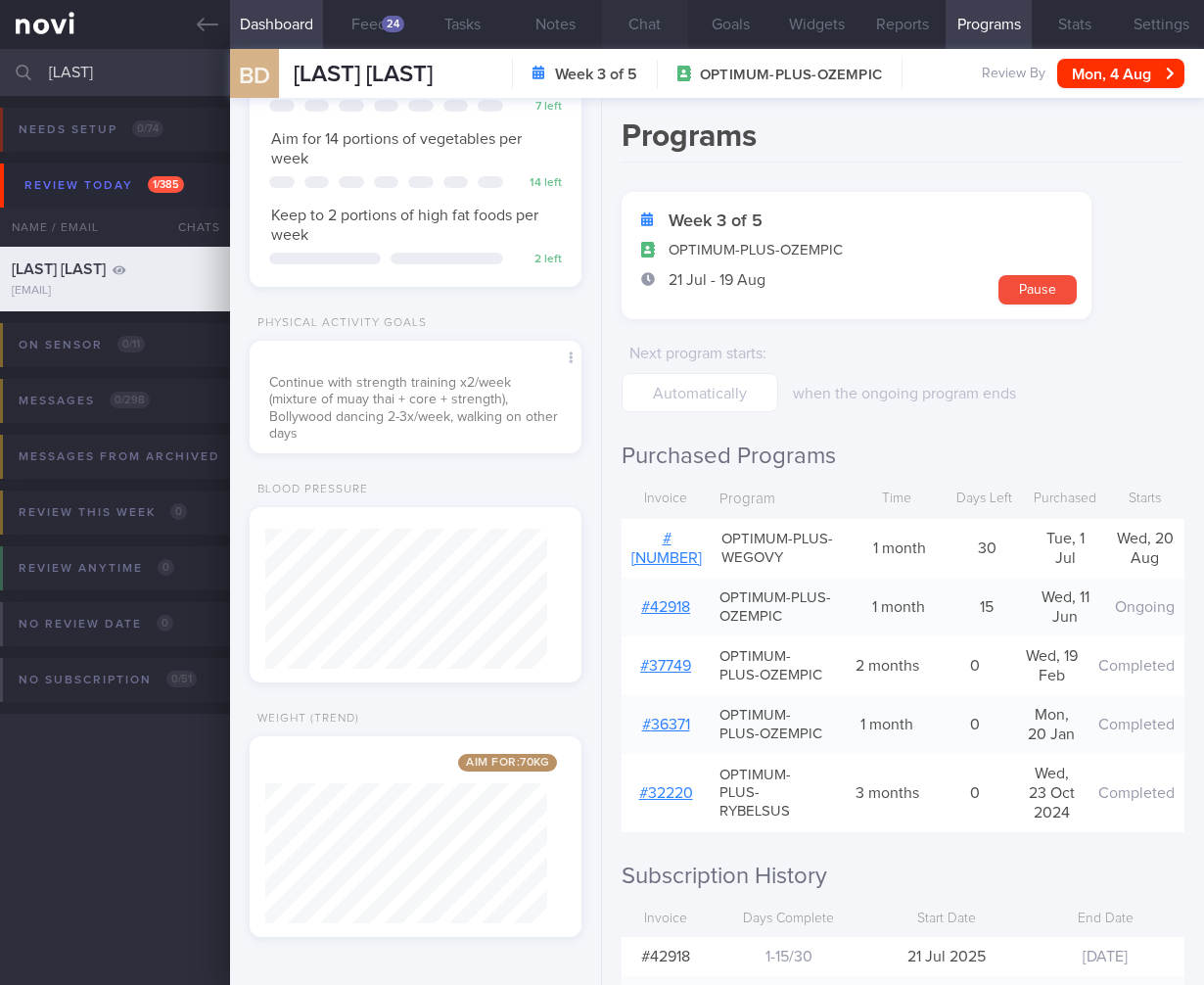 click on "Chat" at bounding box center (645, 24) 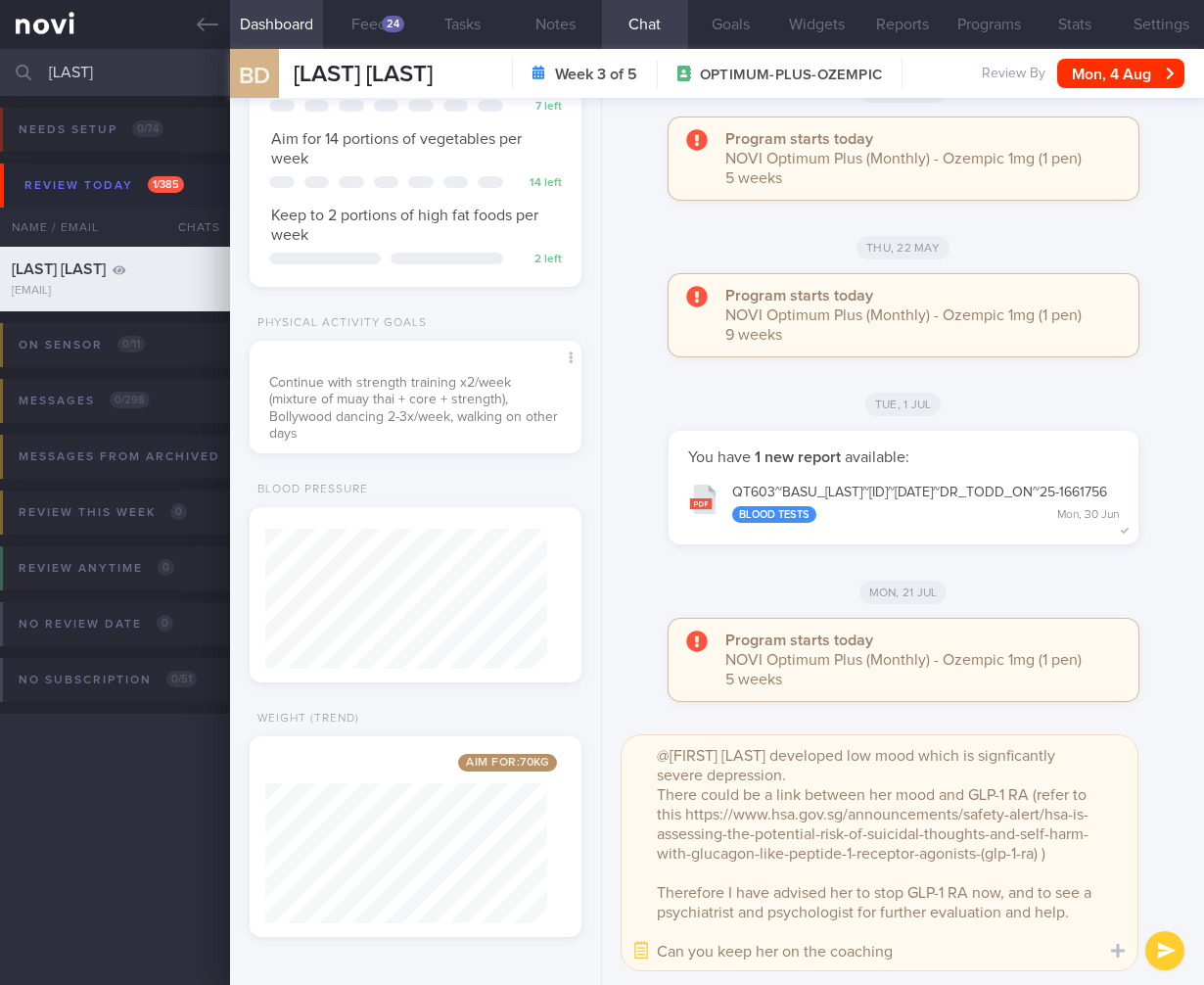 click on "@[FIRST] [LAST] developed low mood which is signficantly severe depression.
There could be a link between her mood and GLP-1 RA (refer to this https://www.hsa.gov.sg/announcements/safety-alert/hsa-is-assessing-the-potential-risk-of-suicidal-thoughts-and-self-harm-with-glucagon-like-peptide-1-receptor-agonists-(glp-1-ra) )
Therefore I have advised her to stop GLP-1 RA now, and to see a psychiatrist and psychologist for further evaluation and help.
Can you keep her on the coaching" at bounding box center [879, 853] 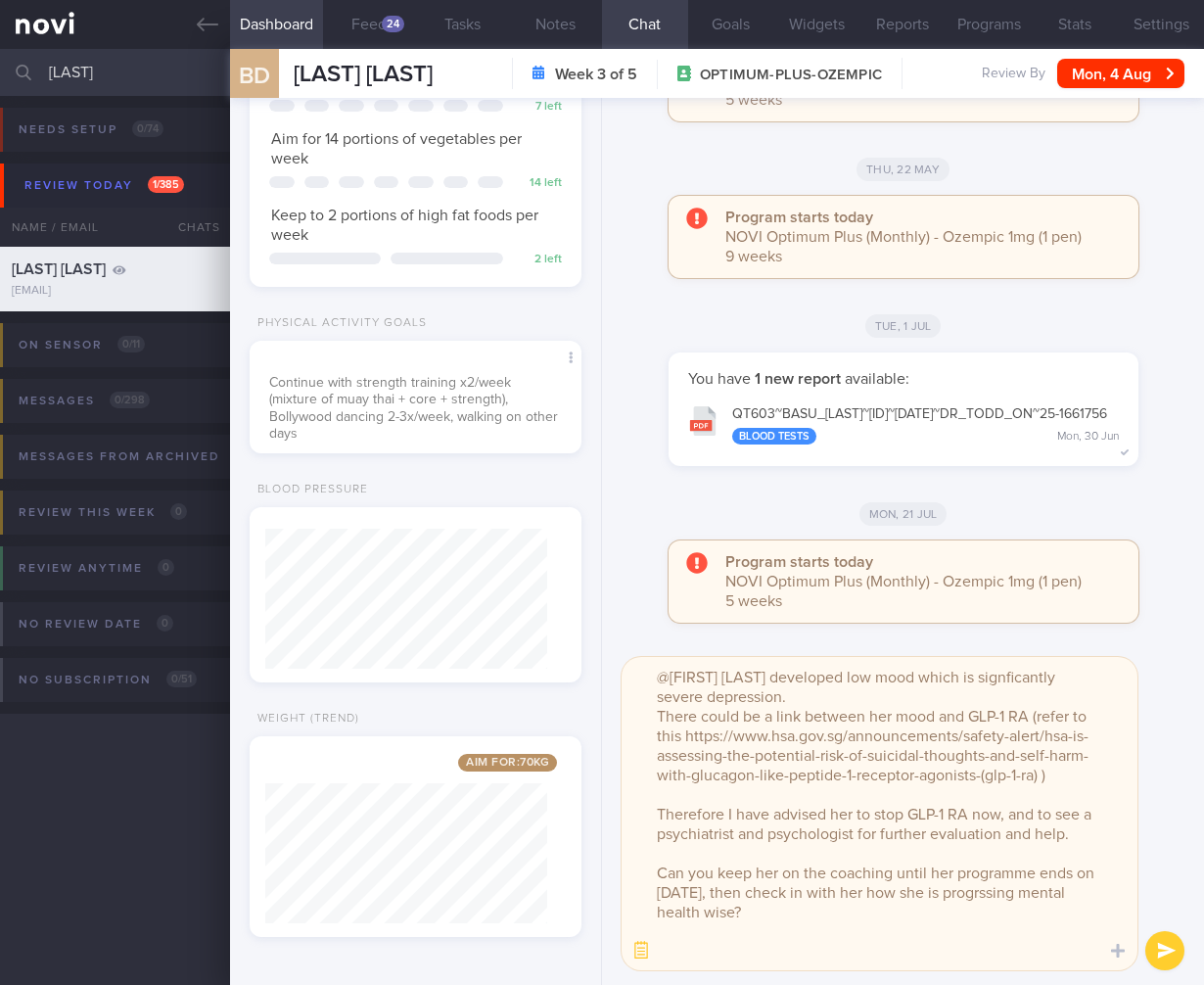 scroll, scrollTop: 20, scrollLeft: 0, axis: vertical 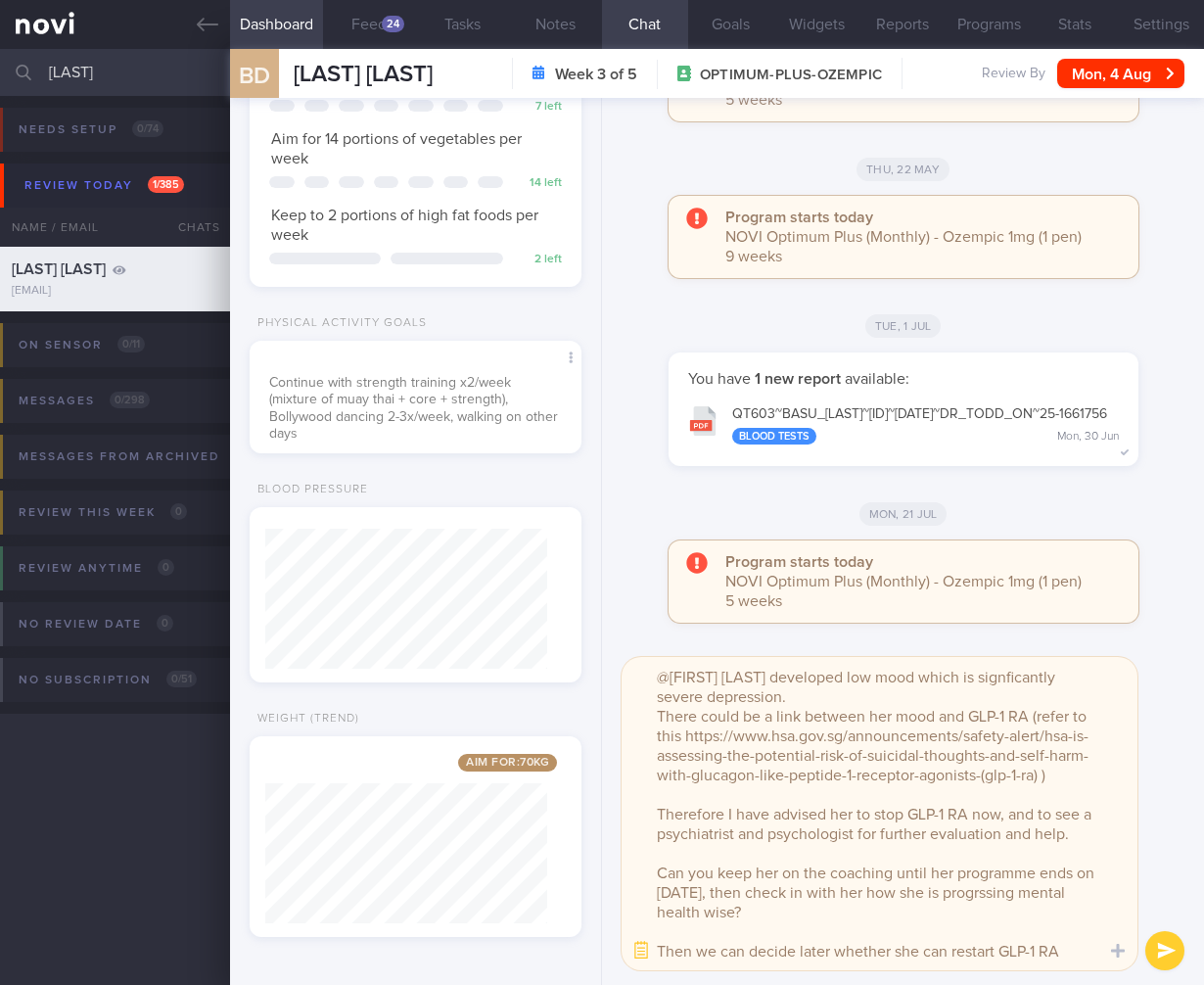 type on "@[FIRST] [LAST] developed low mood which is signficantly severe depression.
There could be a link between her mood and GLP-1 RA (refer to this https://www.hsa.gov.sg/announcements/safety-alert/hsa-is-assessing-the-potential-risk-of-suicidal-thoughts-and-self-harm-with-glucagon-like-peptide-1-receptor-agonists-(glp-1-ra) )
Therefore I have advised her to stop GLP-1 RA now, and to see a psychiatrist and psychologist for further evaluation and help.
Can you keep her on the coaching until her programme ends on [DATE], then check in with her how she is progrssing mental health wise?
Then we can decide later whether she can restart GLP-1 RA." 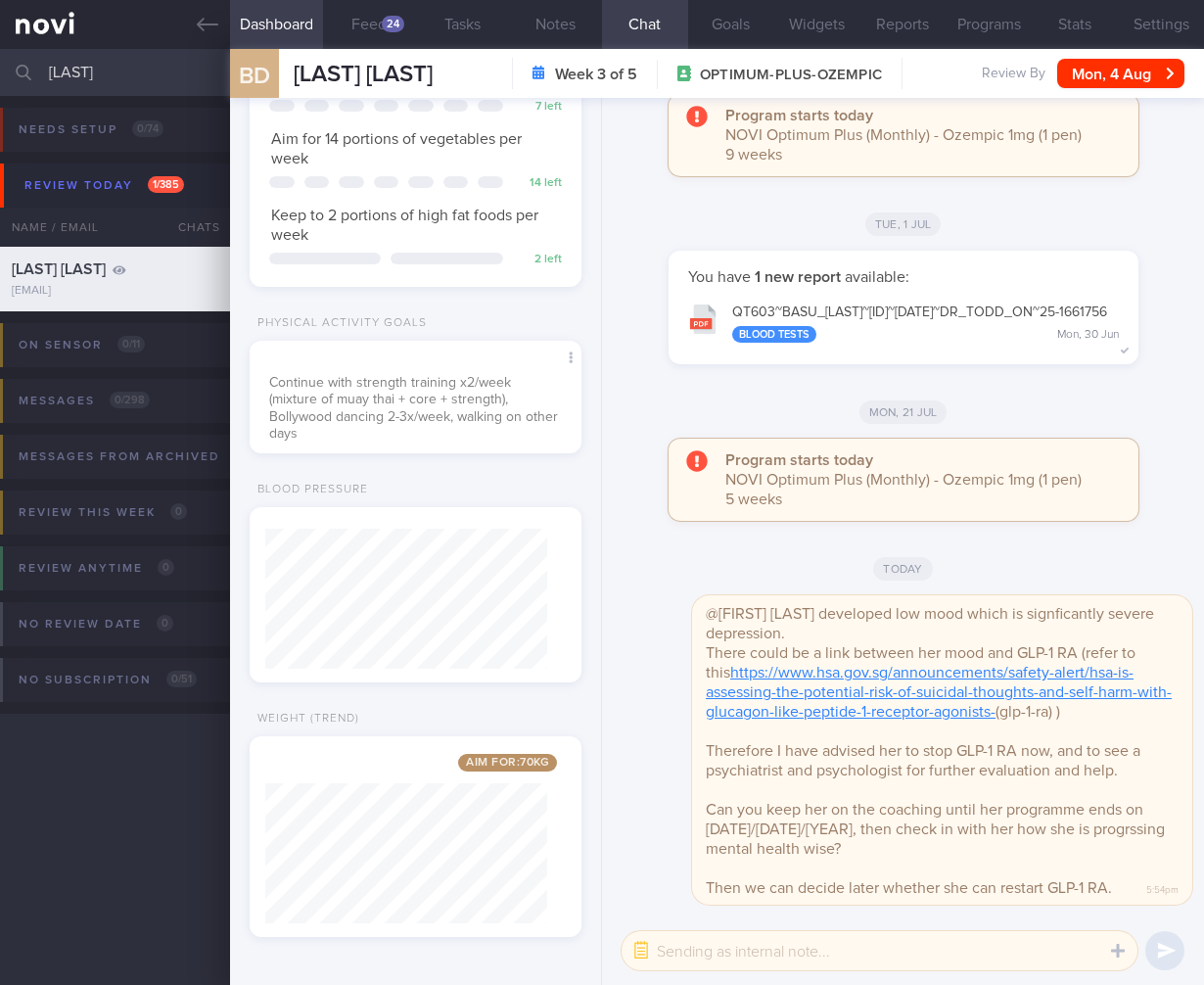 scroll, scrollTop: 0, scrollLeft: 0, axis: both 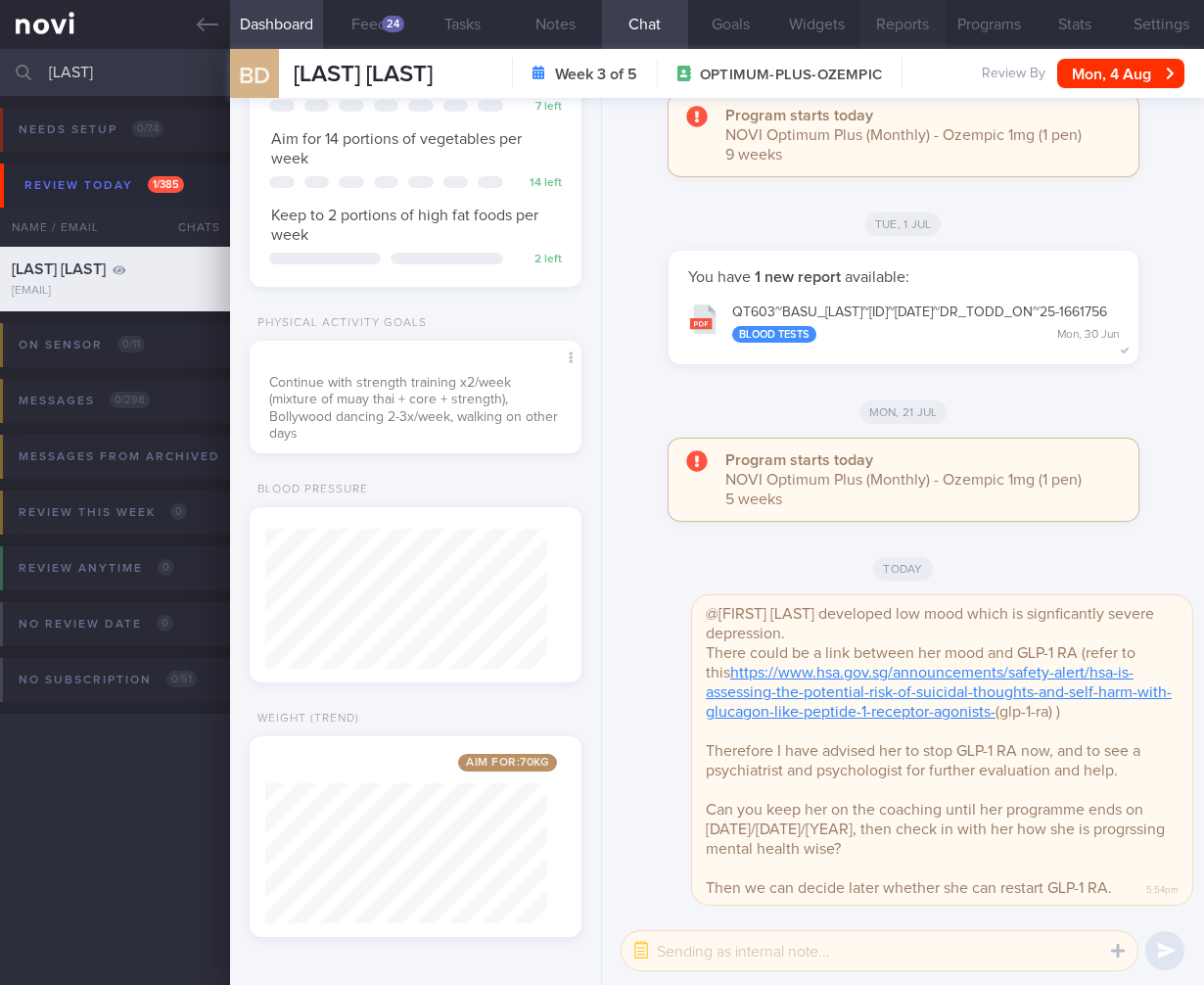 type 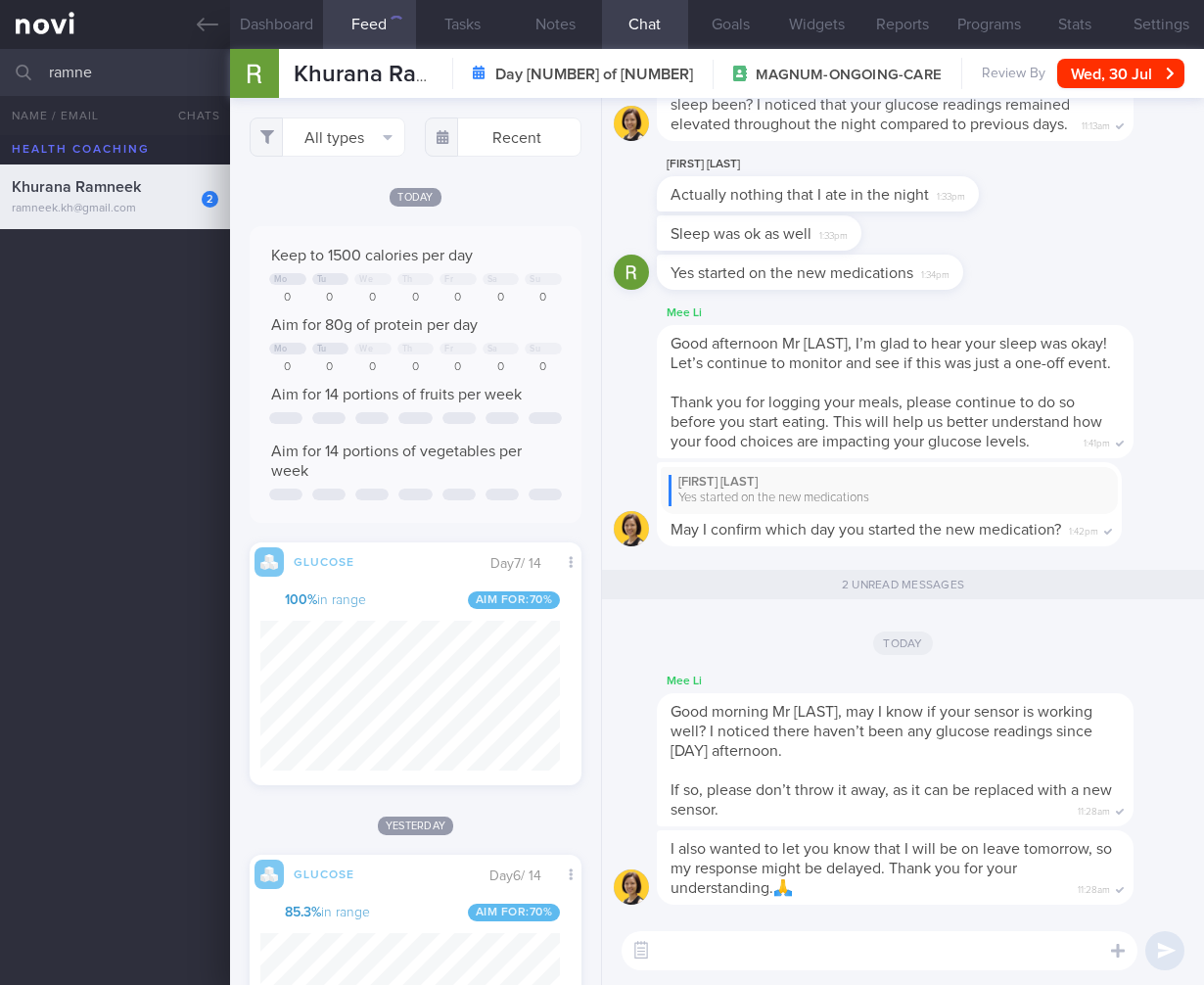 select on "6" 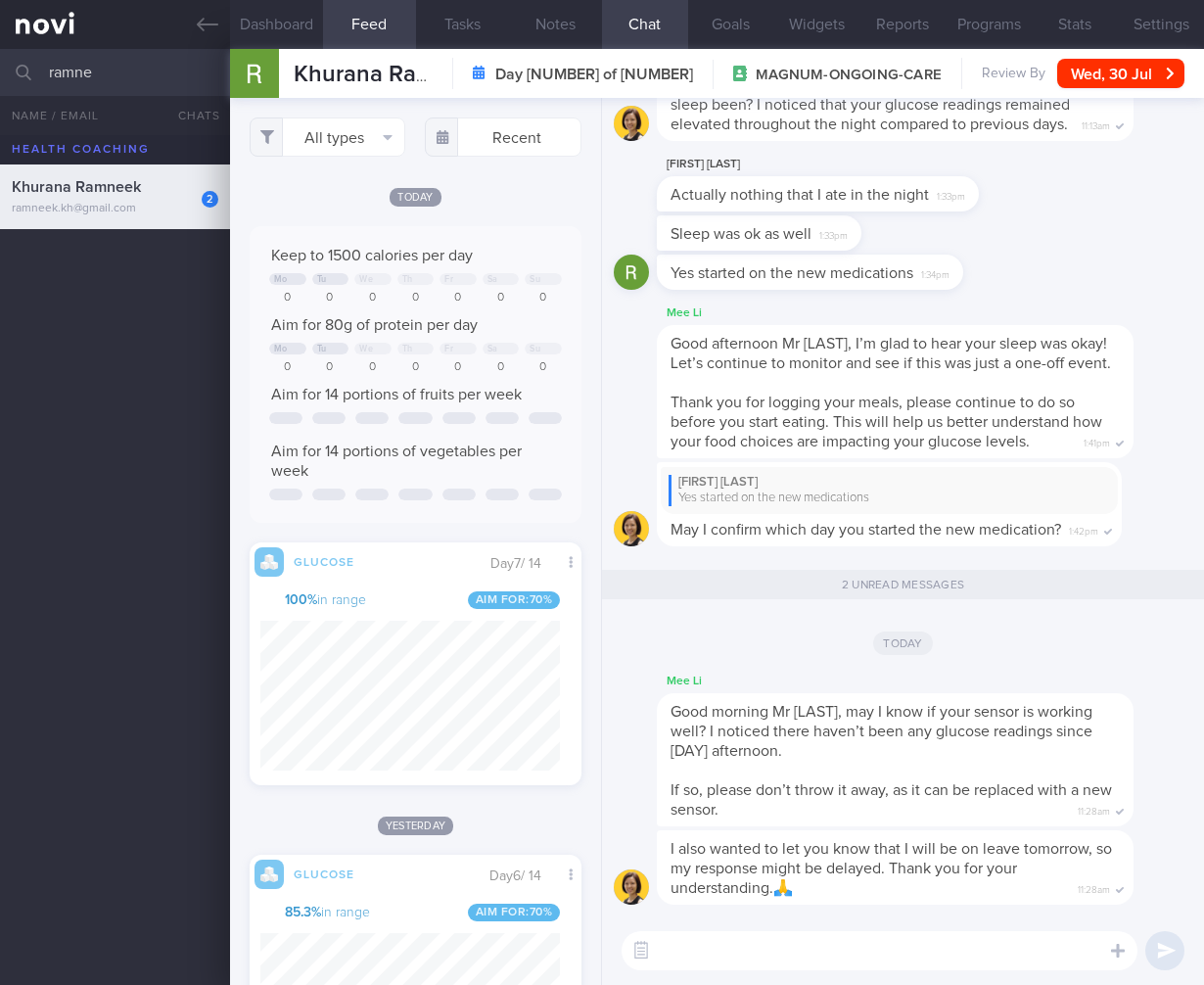 scroll, scrollTop: 978909, scrollLeft: 978562, axis: both 